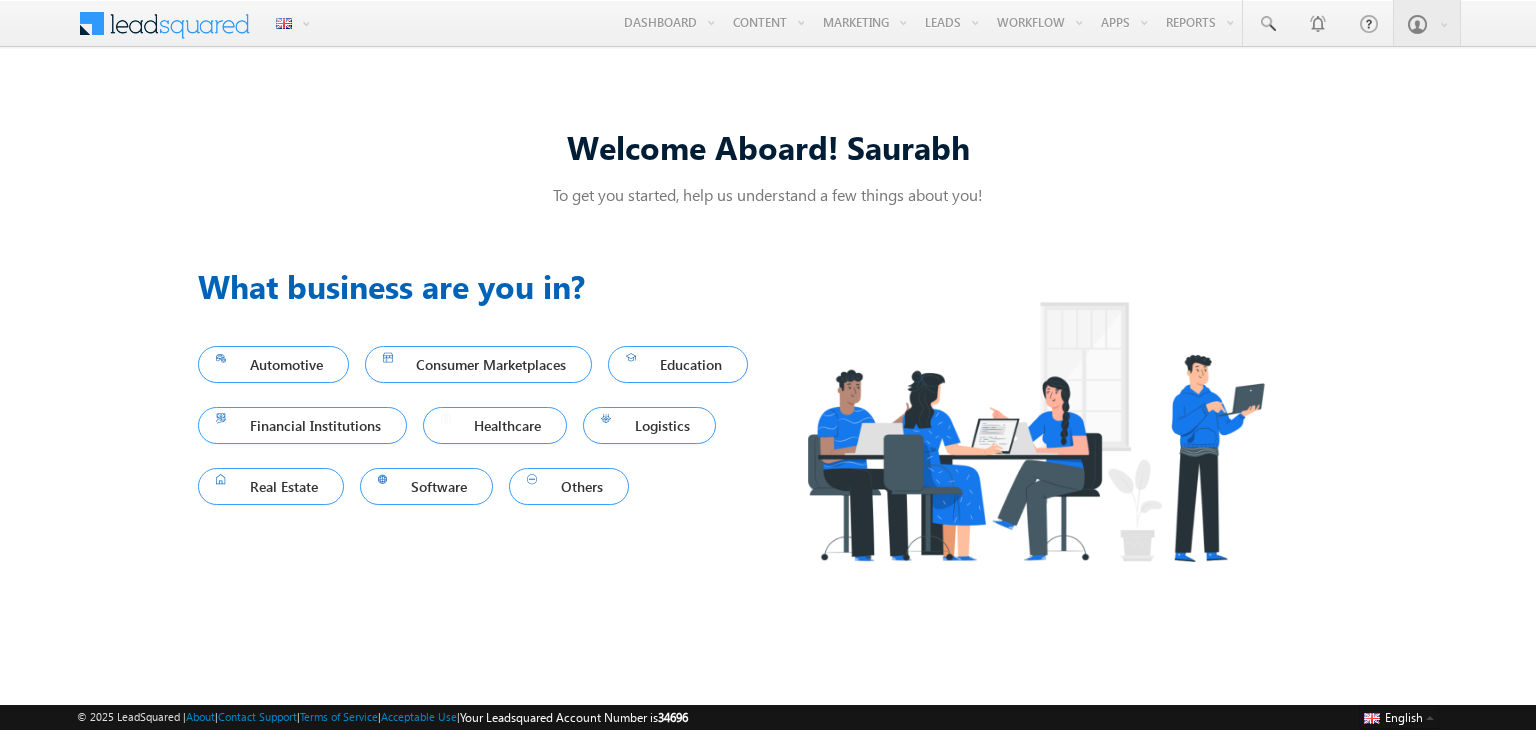 scroll, scrollTop: 0, scrollLeft: 0, axis: both 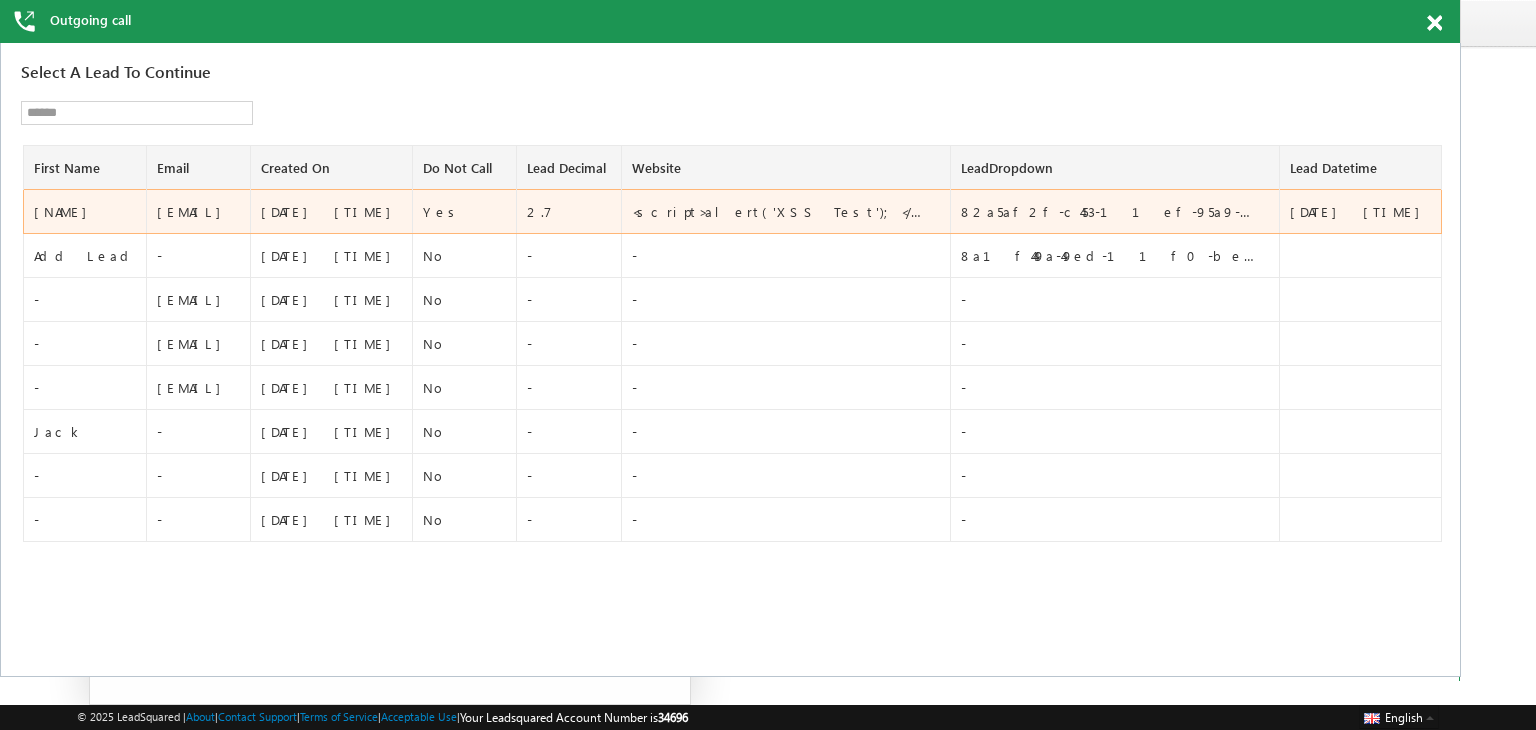 click on "[NAME]" at bounding box center (84, 212) 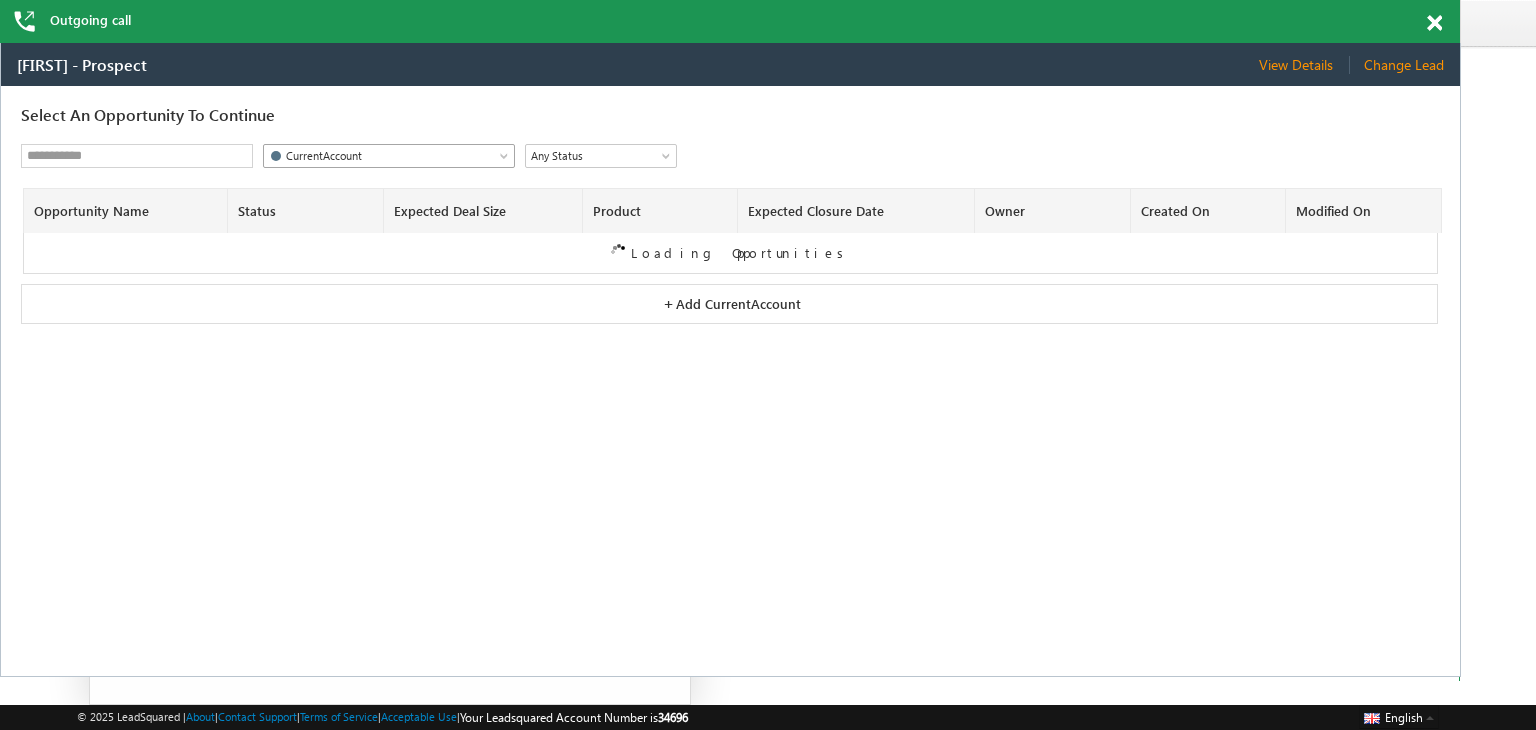 click on "CurrentAccount" at bounding box center [374, 156] 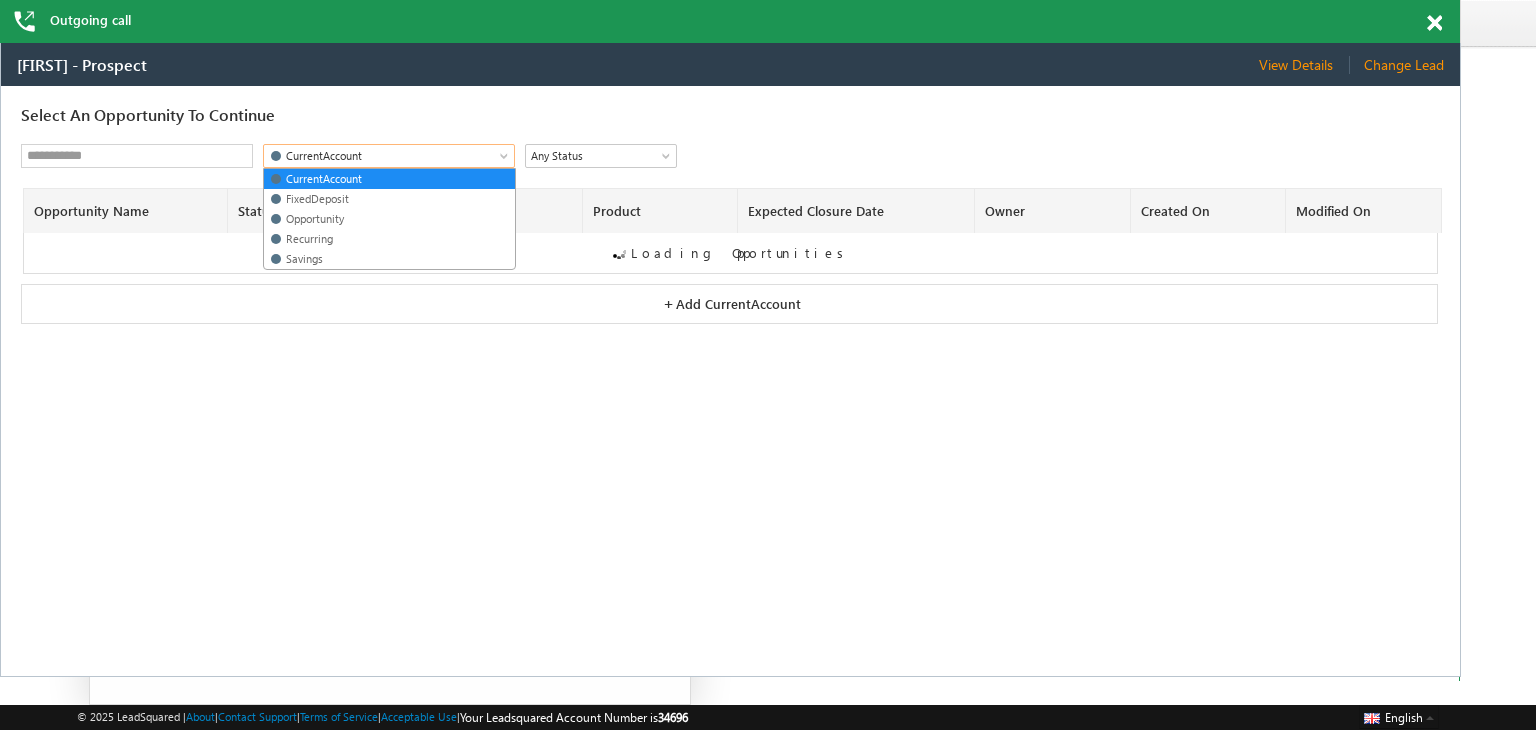 click on "Select An Opportunity To Continue" at bounding box center (729, 105) 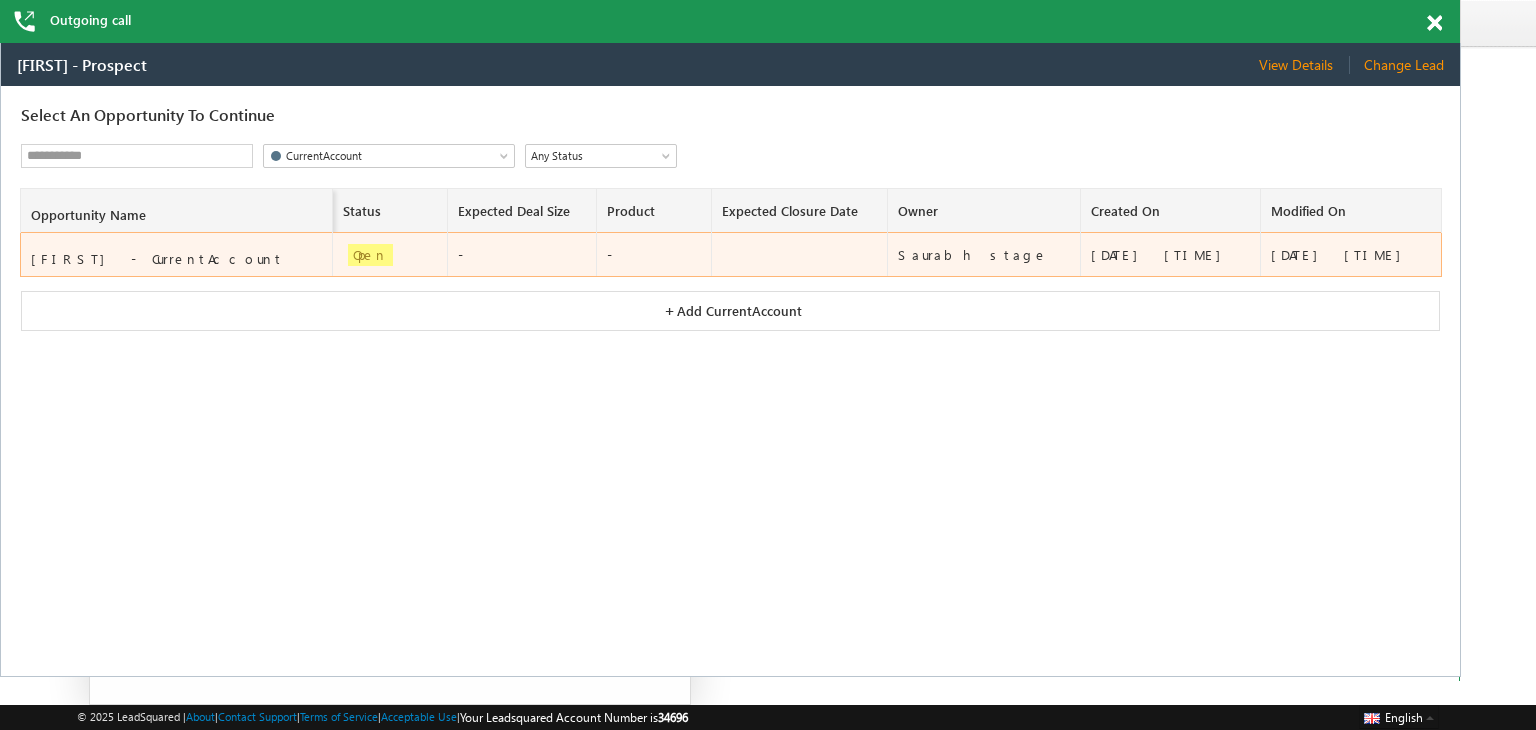 click on "[FIRST] - CurrentAccount" at bounding box center [178, 259] 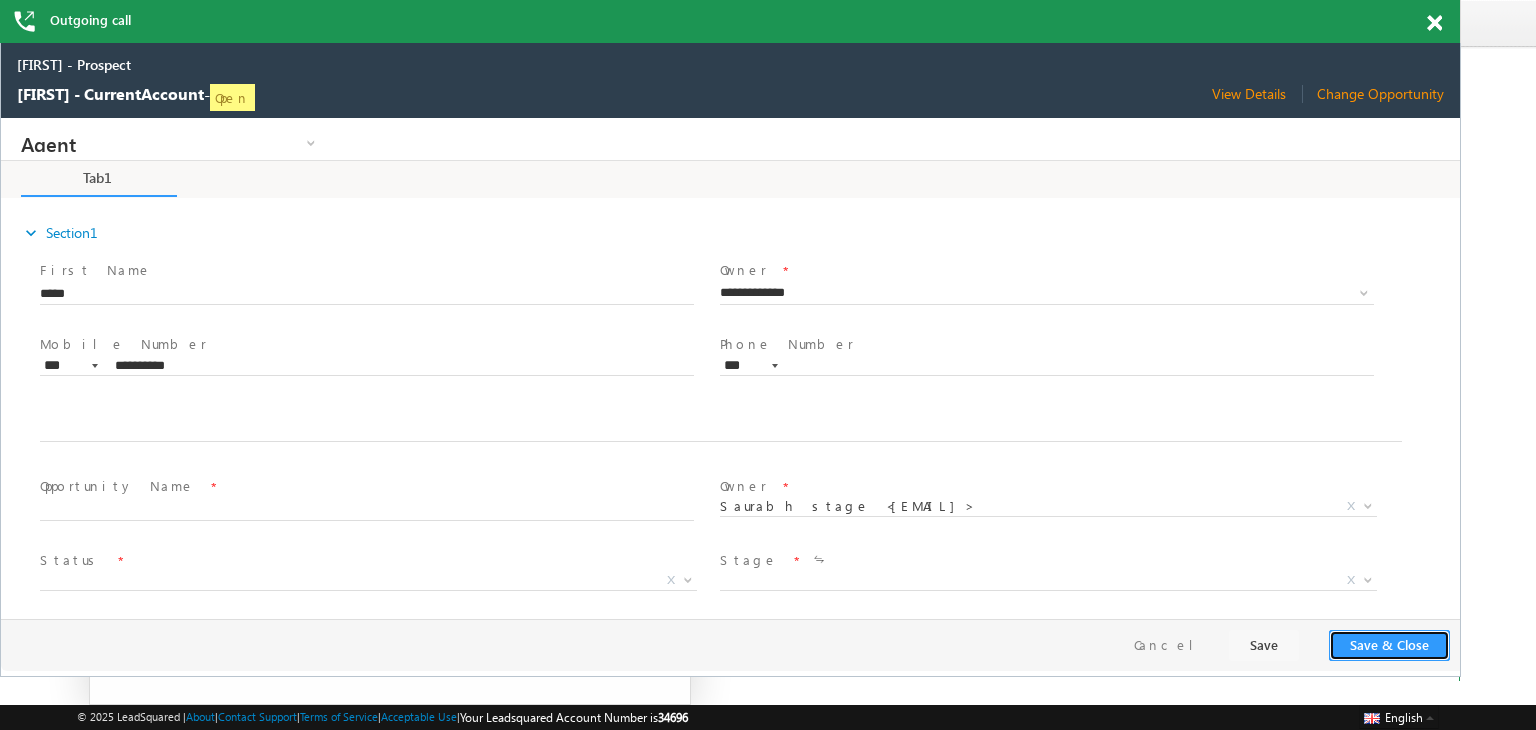 scroll, scrollTop: 0, scrollLeft: 0, axis: both 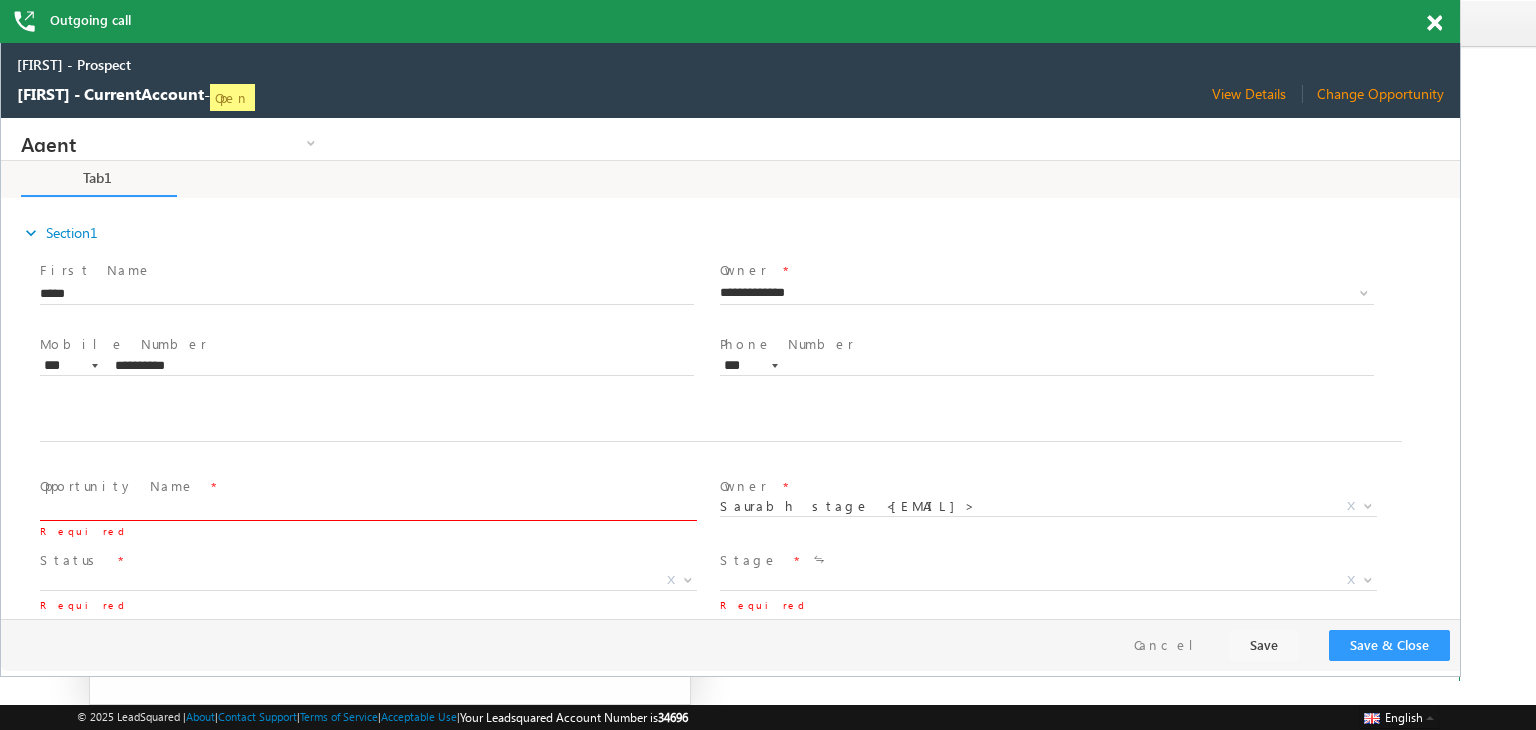 click on "Agent" at bounding box center [171, 143] 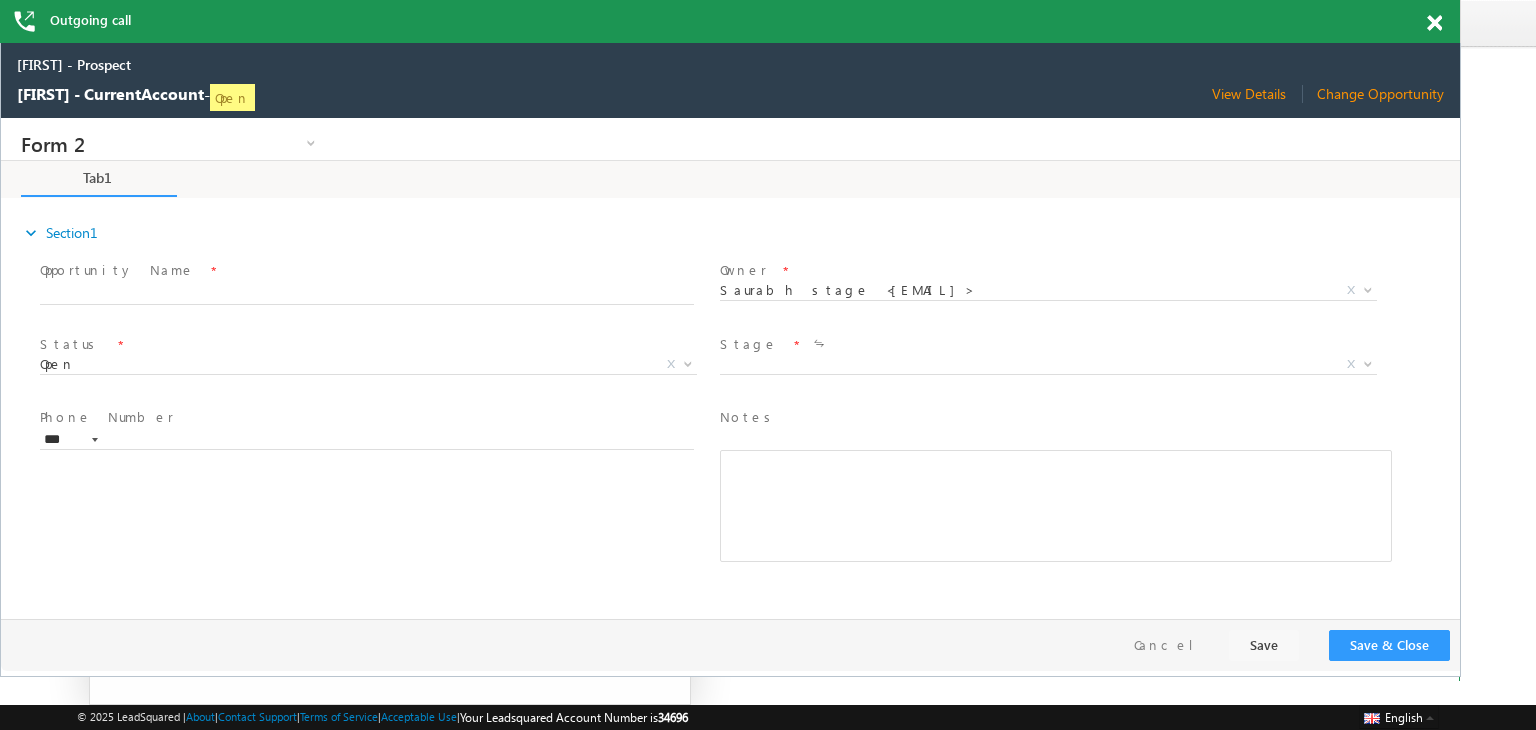 scroll, scrollTop: 0, scrollLeft: 0, axis: both 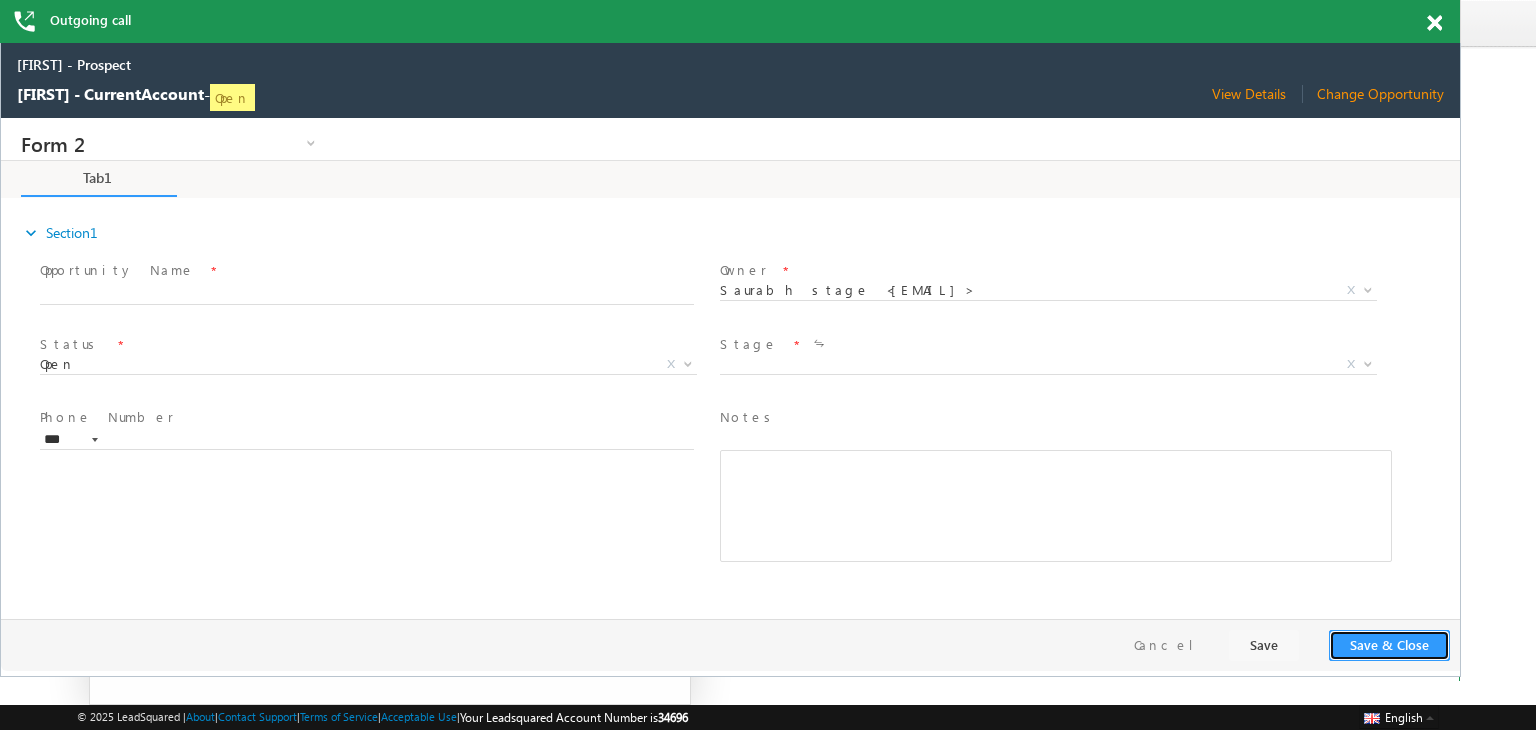 click on "Save & Close" at bounding box center [1389, 645] 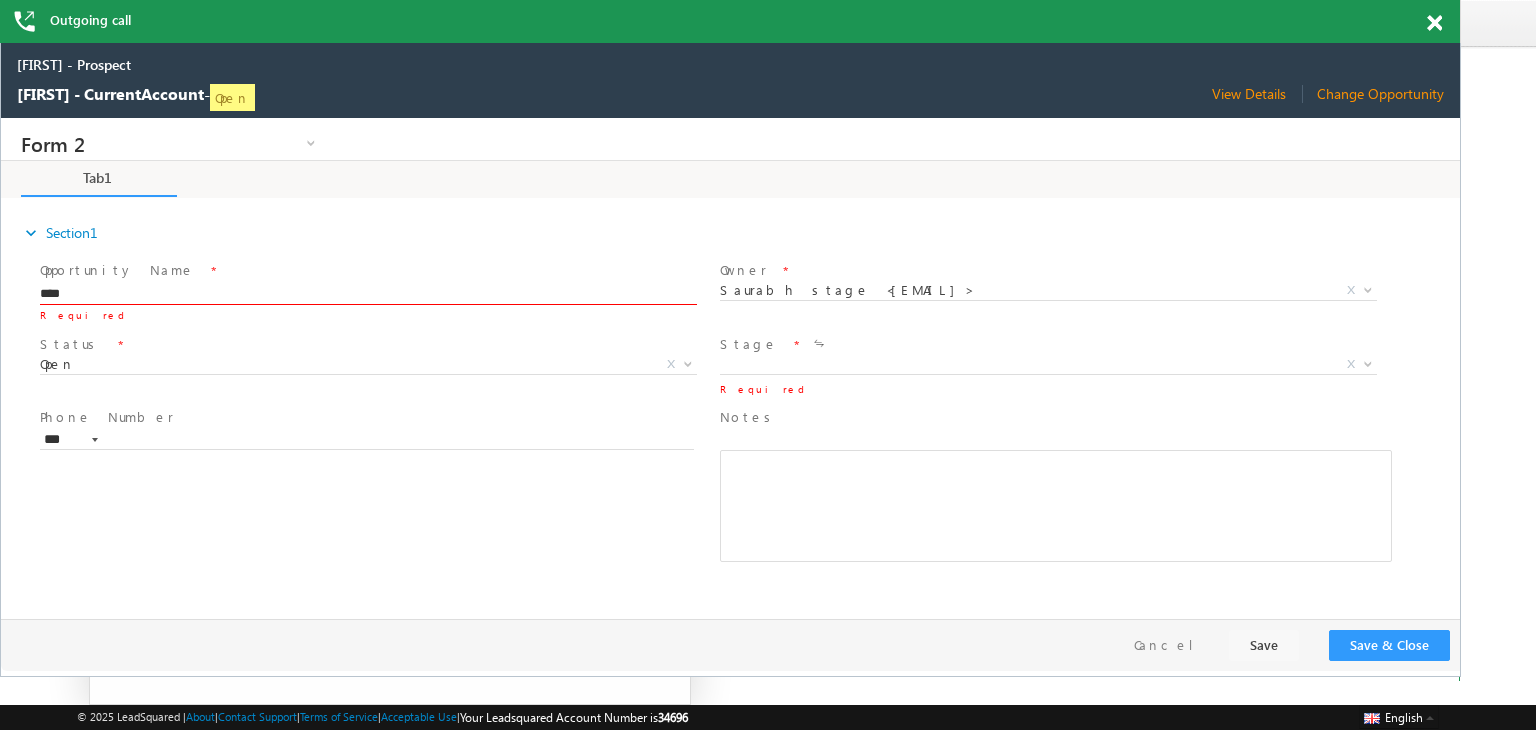 type on "****" 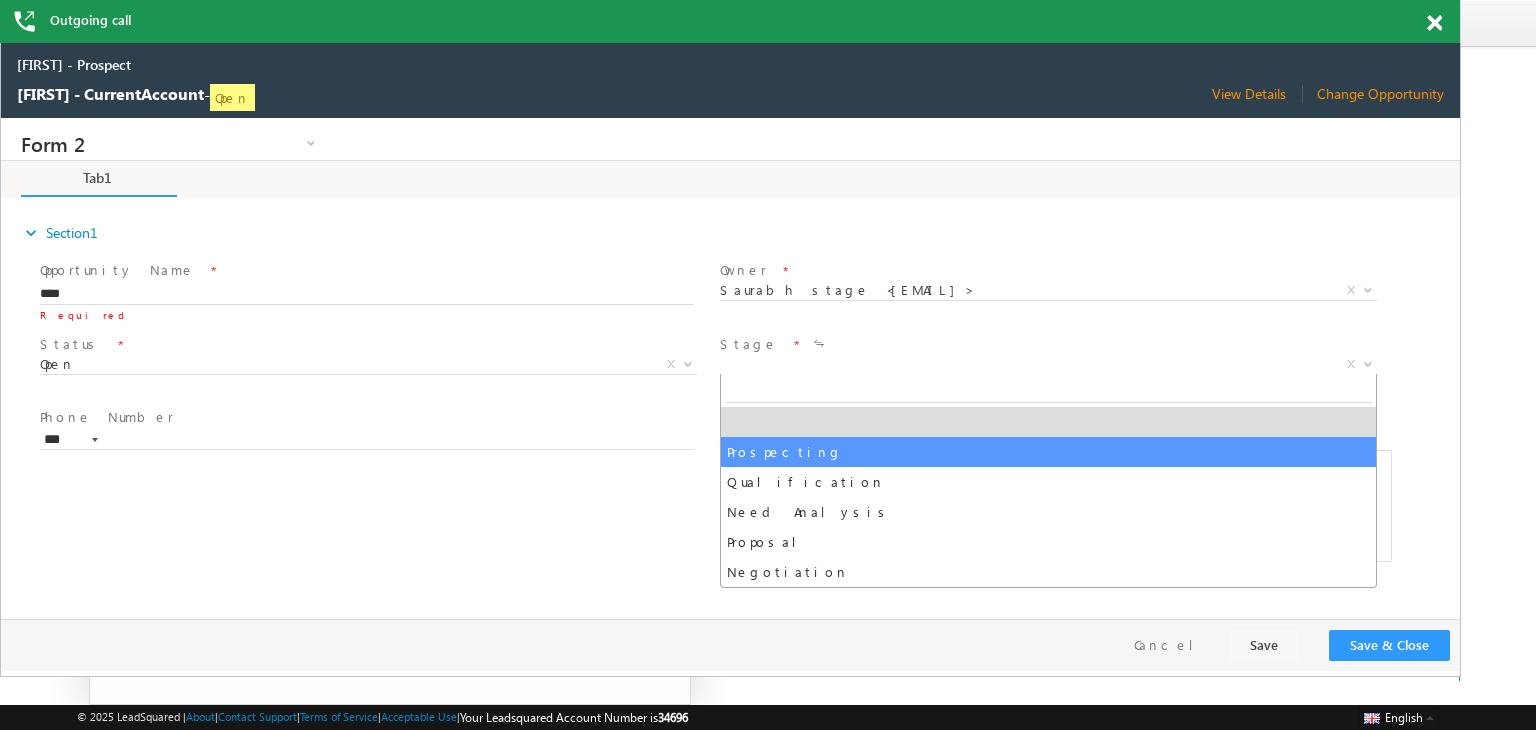select on "**********" 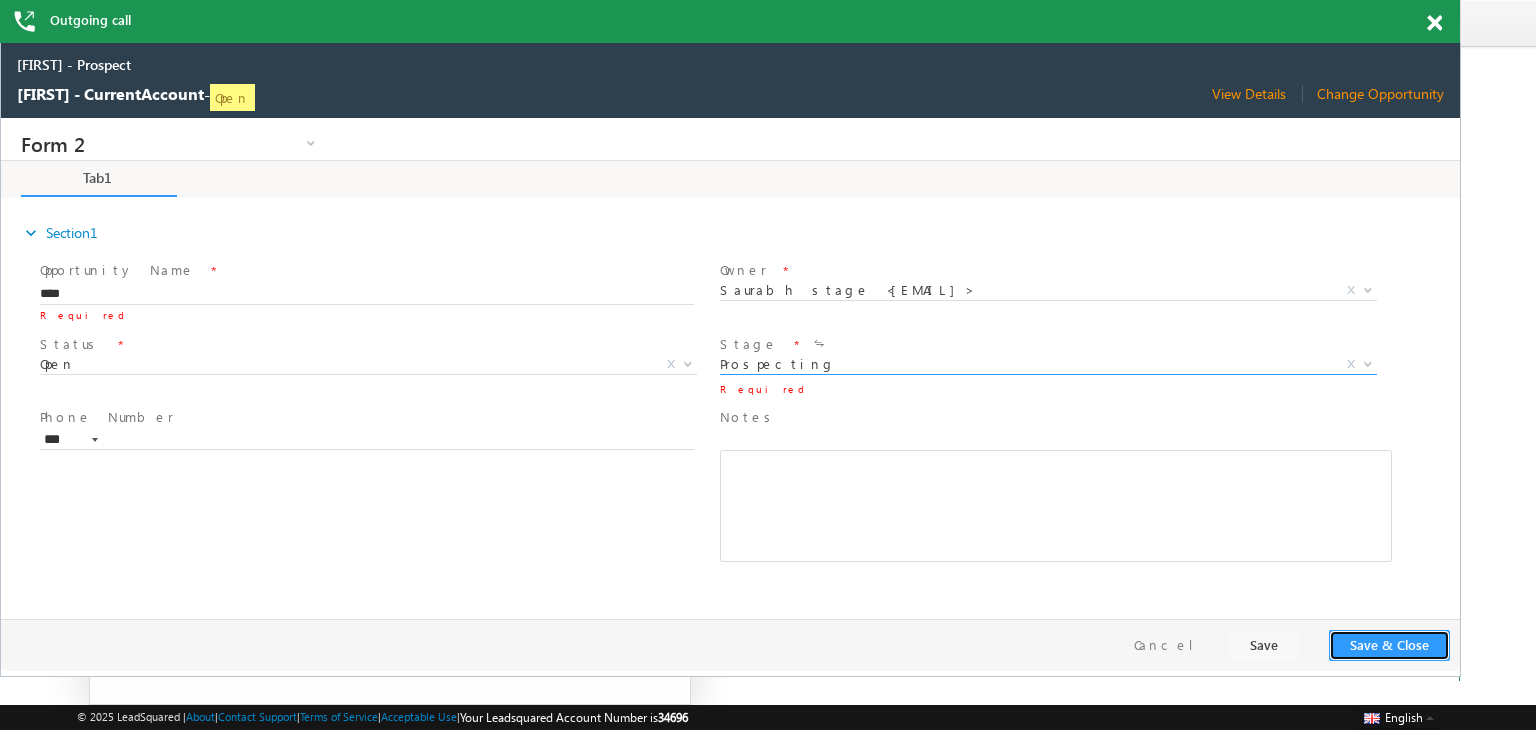 click on "Save & Close" at bounding box center [1389, 645] 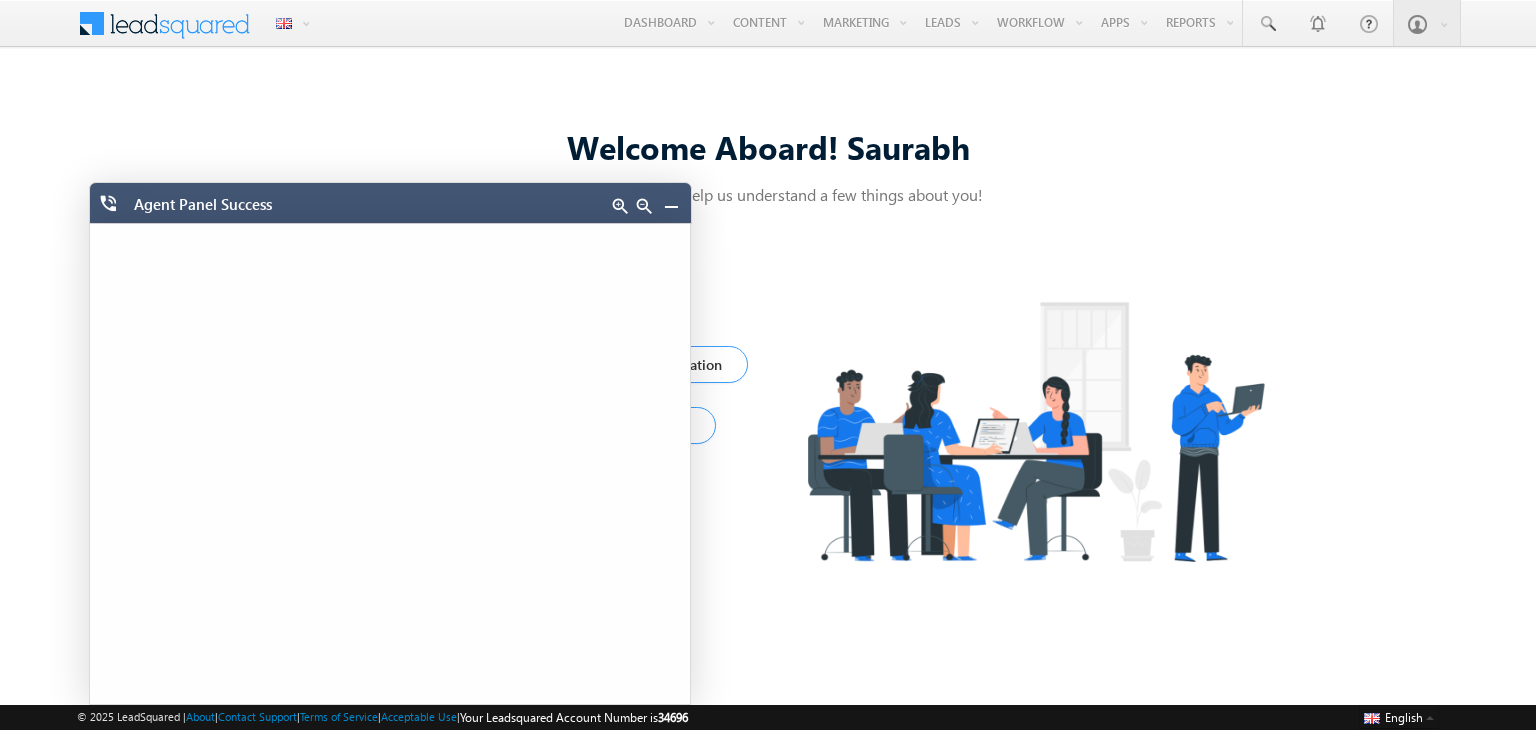click at bounding box center [671, 206] 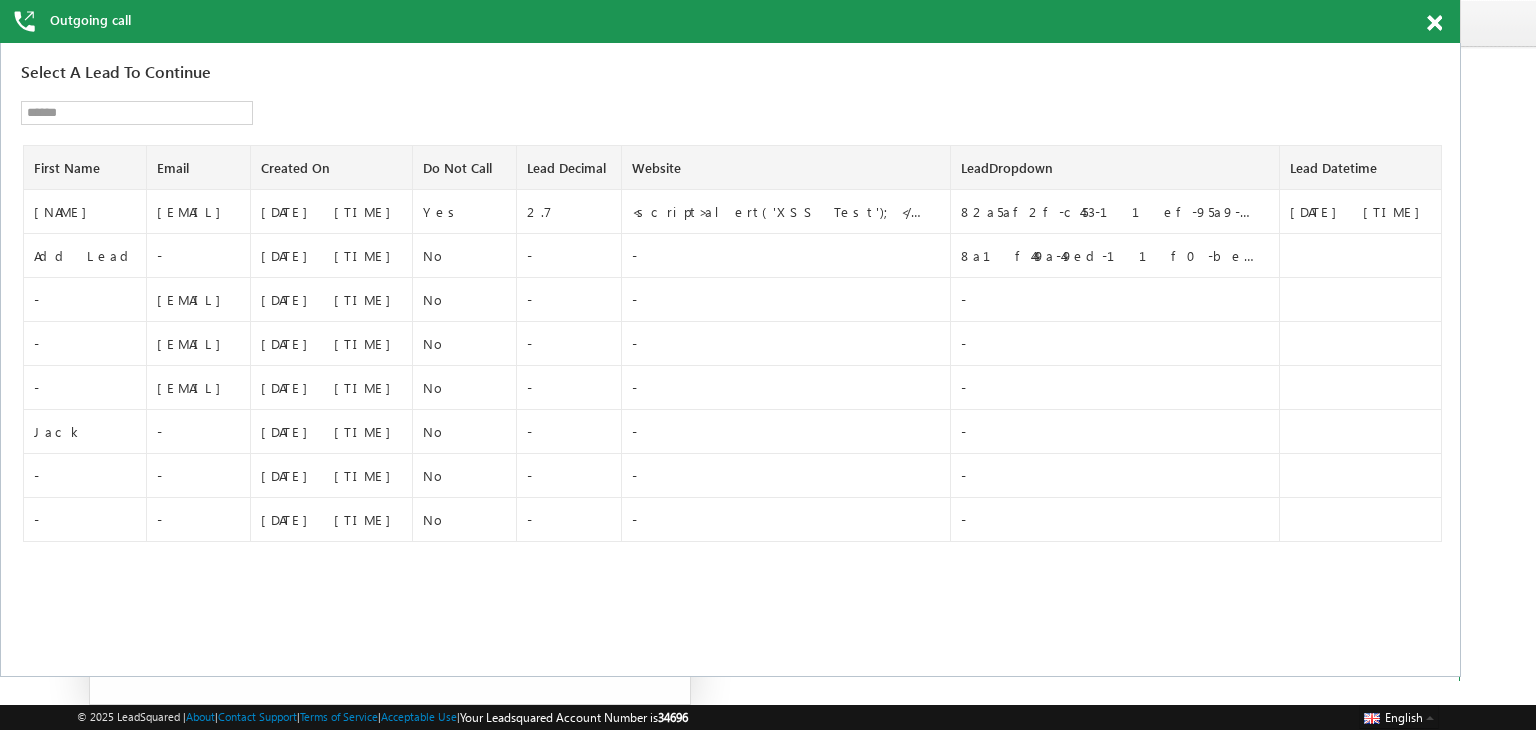 scroll, scrollTop: 0, scrollLeft: 0, axis: both 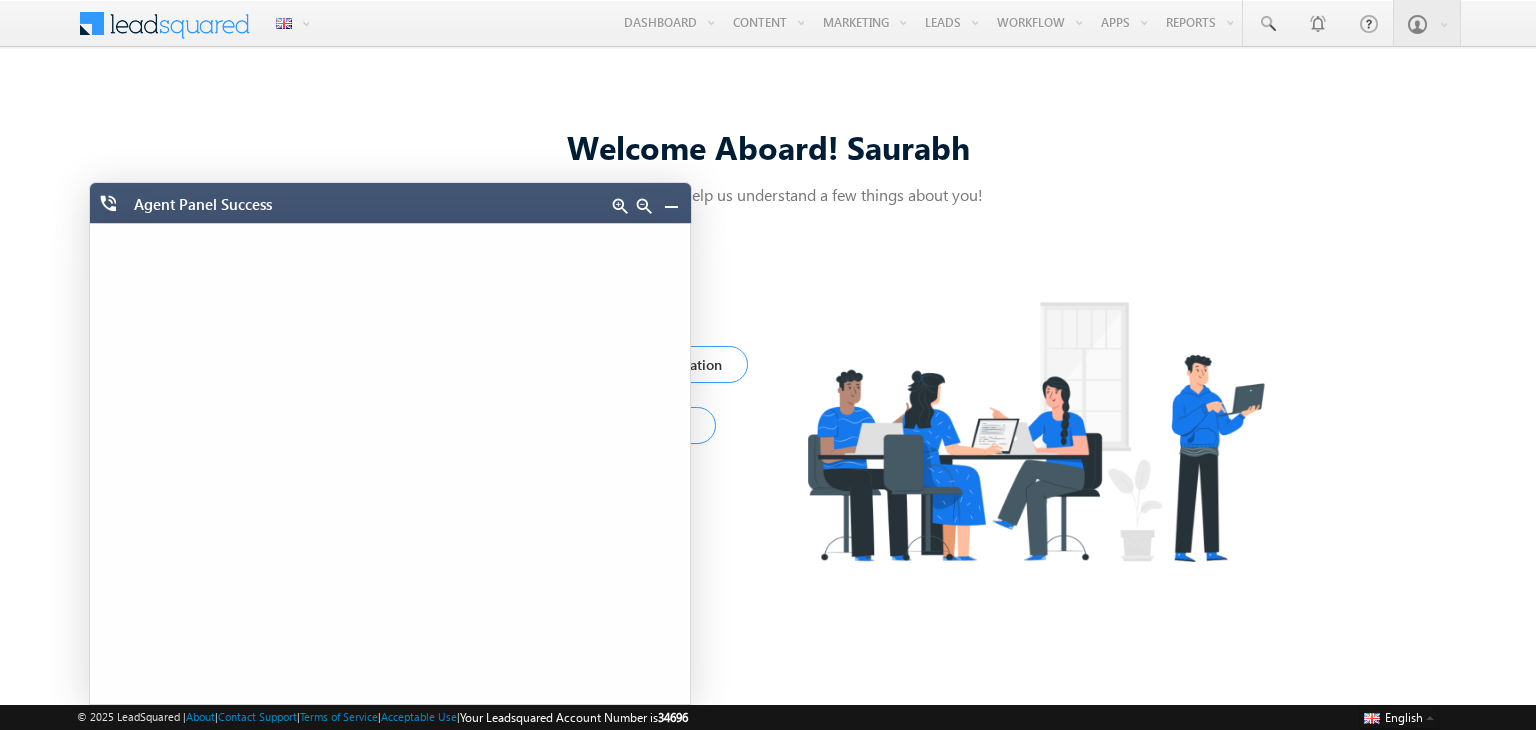 click at bounding box center (671, 206) 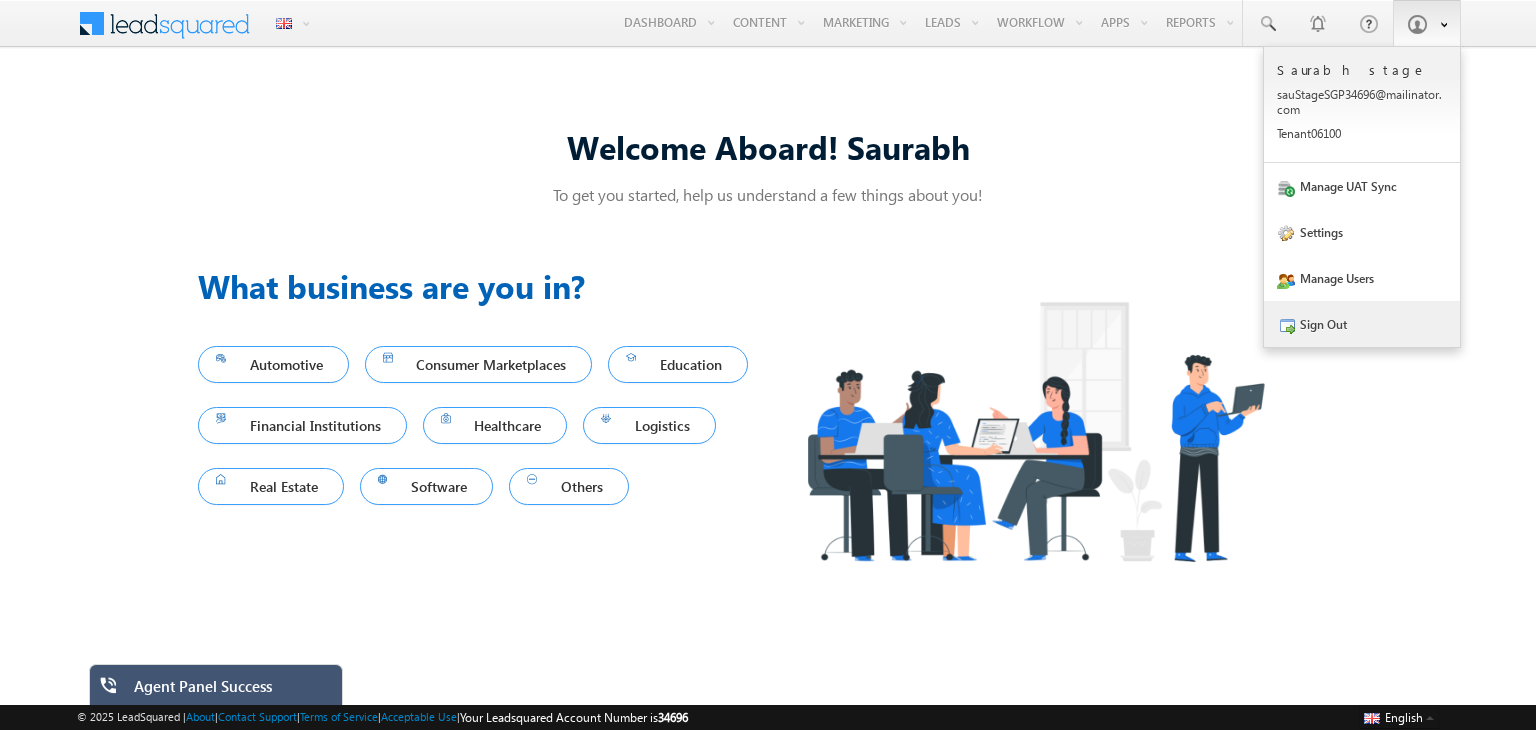 click on "Sign Out" at bounding box center (1362, 324) 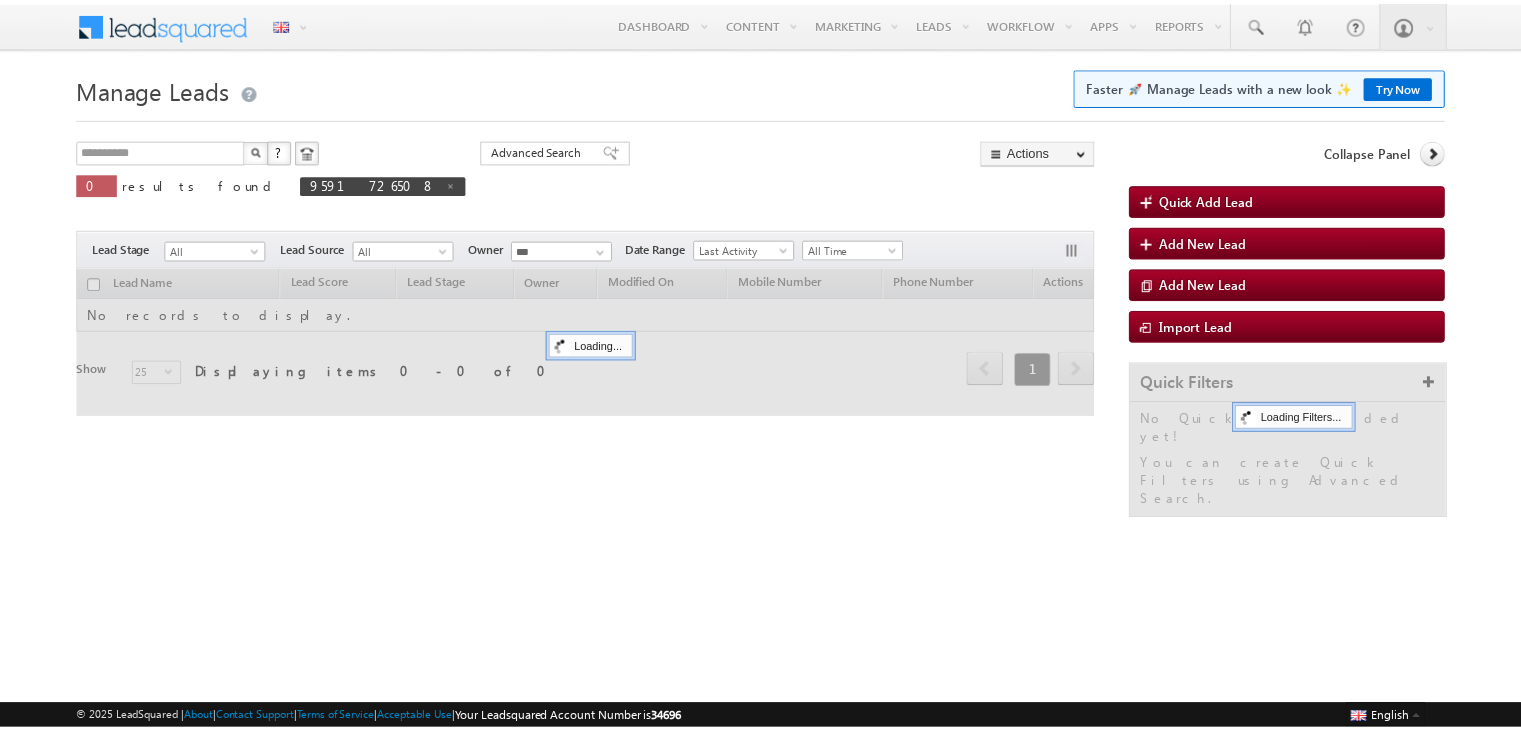 scroll, scrollTop: 0, scrollLeft: 0, axis: both 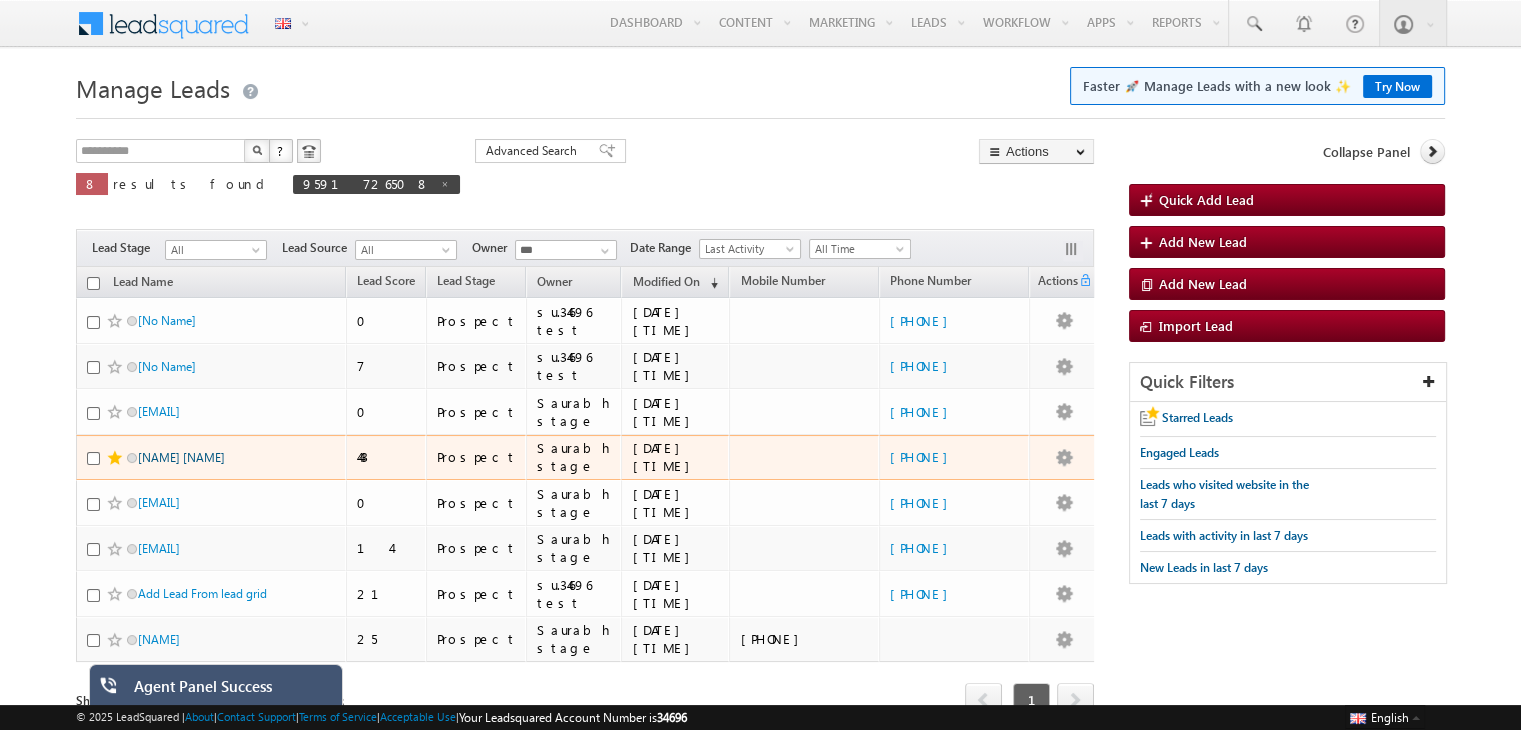 click on "Jack Reacher" at bounding box center (181, 457) 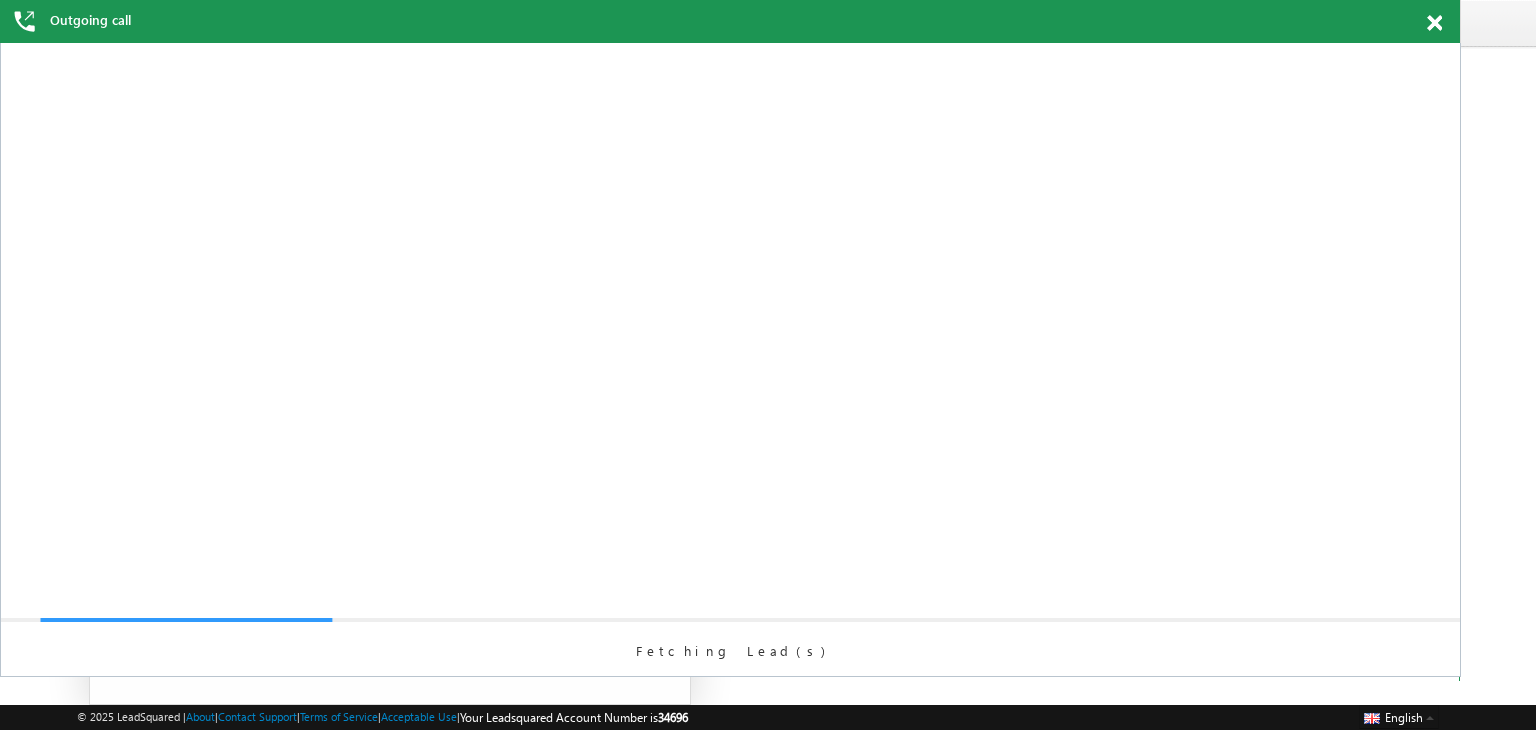 scroll, scrollTop: 0, scrollLeft: 0, axis: both 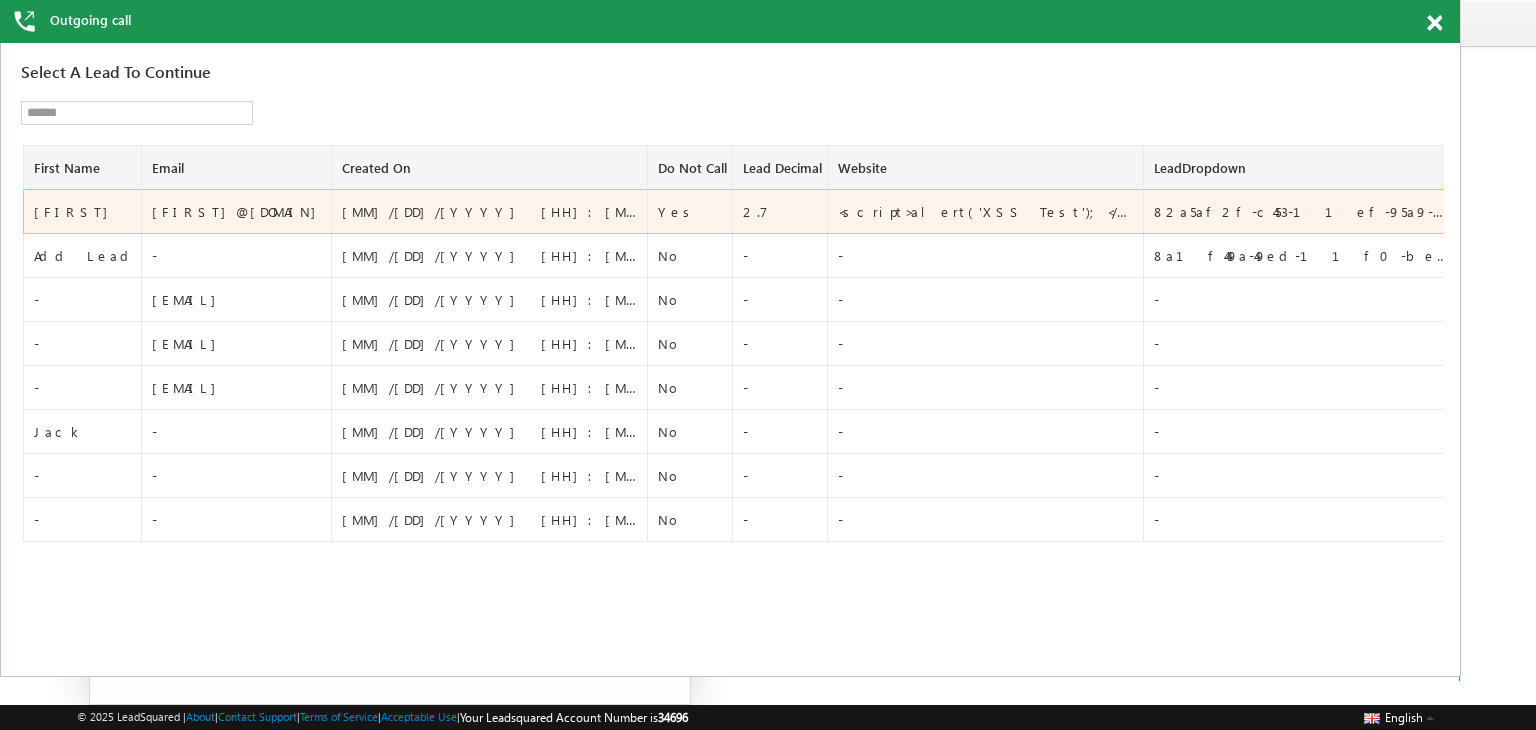 click on "[NAME]" at bounding box center (82, 212) 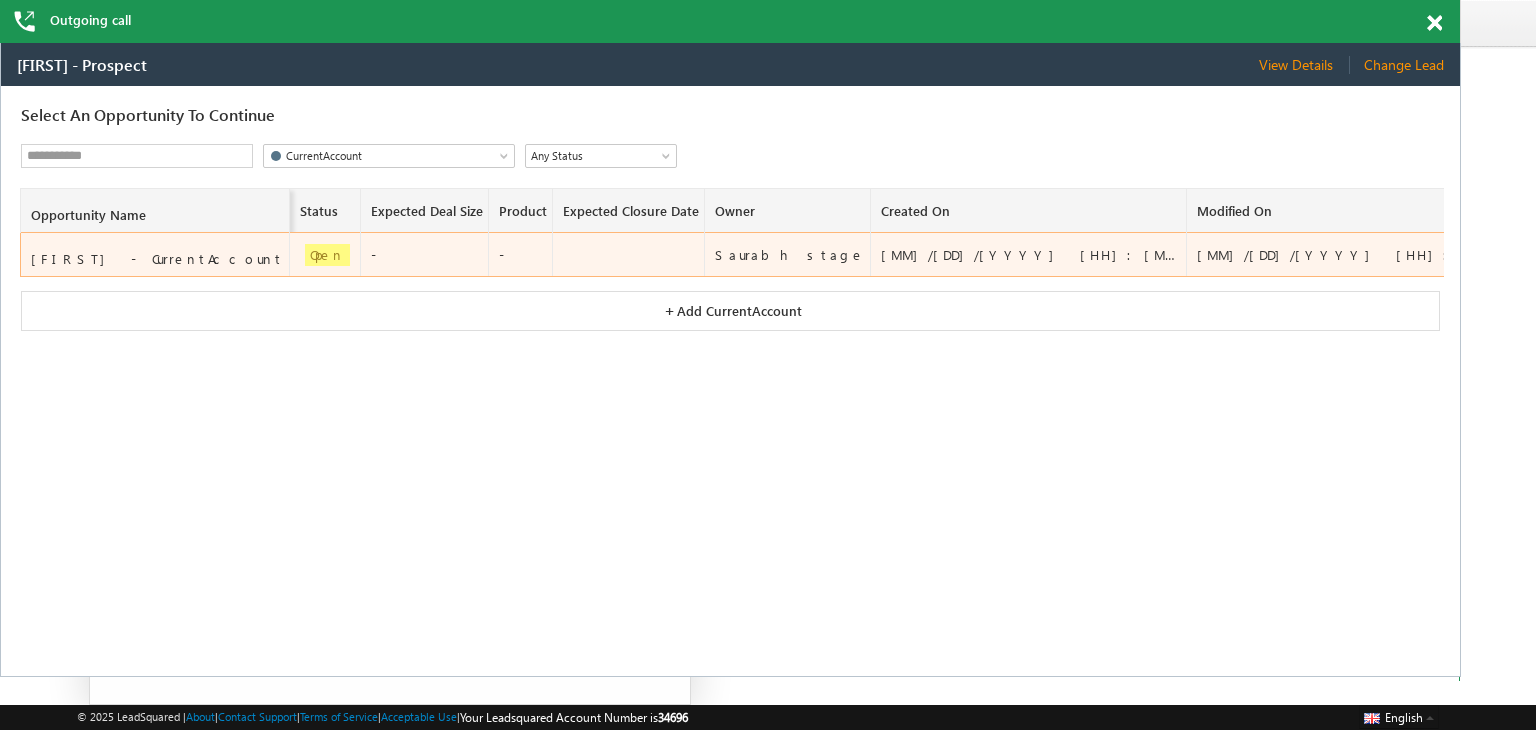 click on "[FIRST] - CurrentAccount" at bounding box center (156, 259) 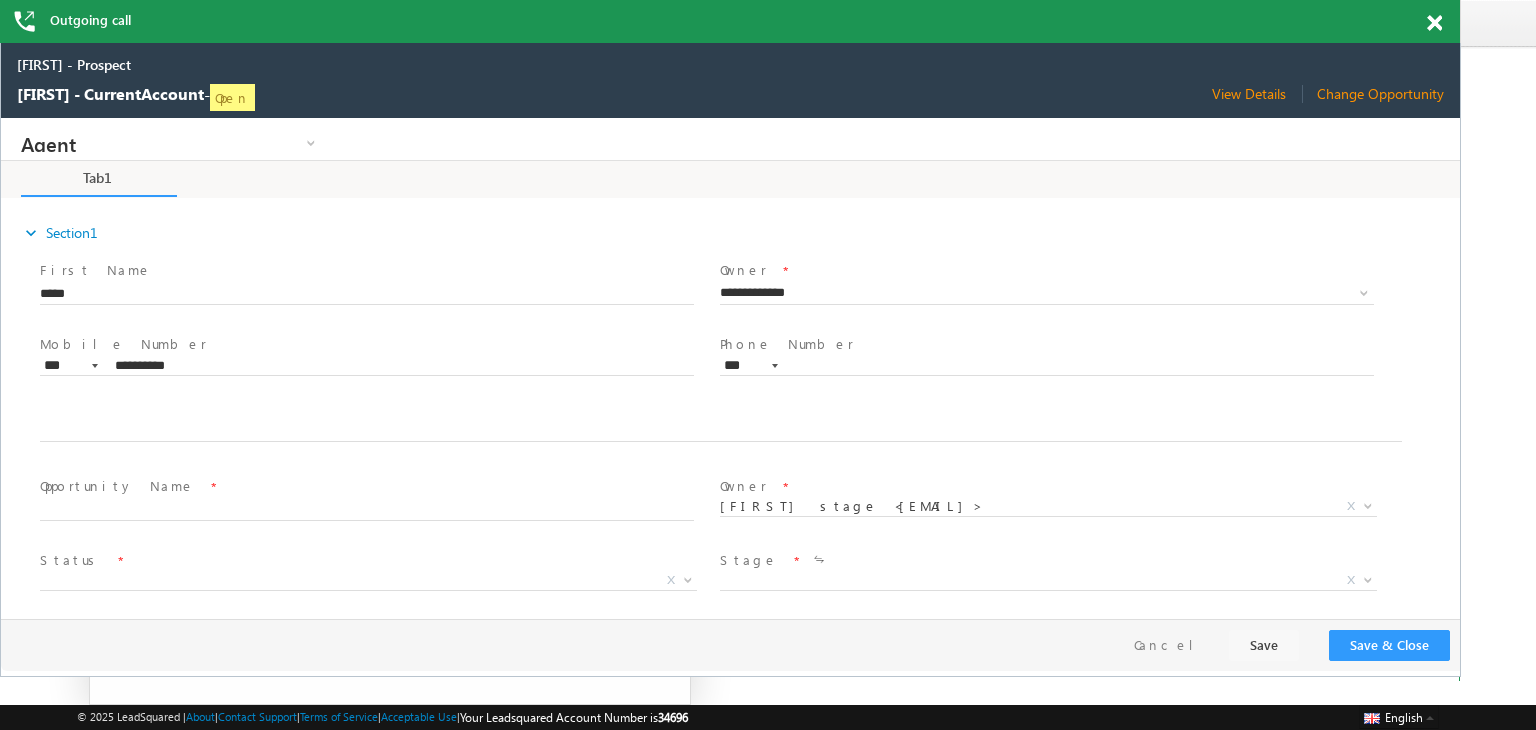 scroll, scrollTop: 0, scrollLeft: 0, axis: both 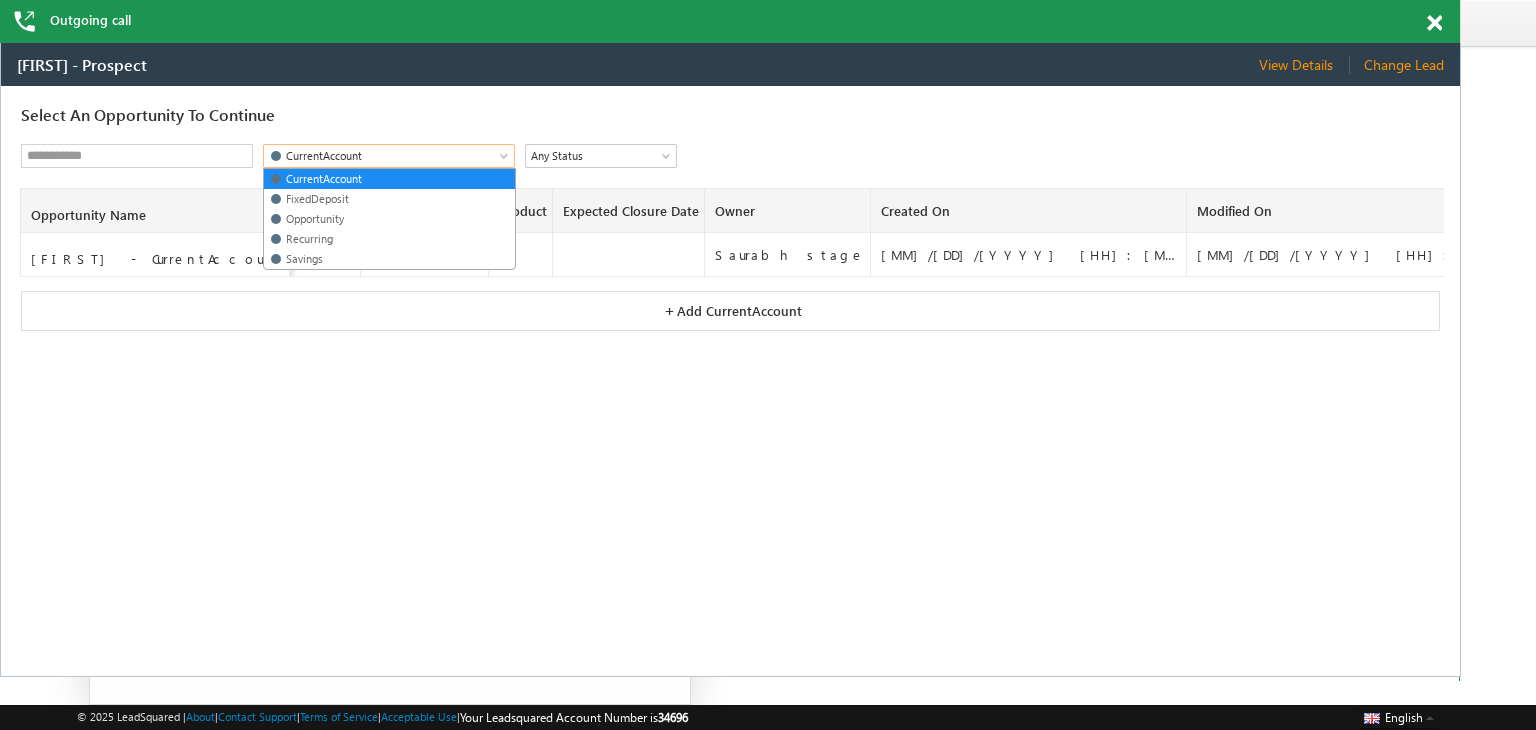 click on "CurrentAccount" at bounding box center (374, 156) 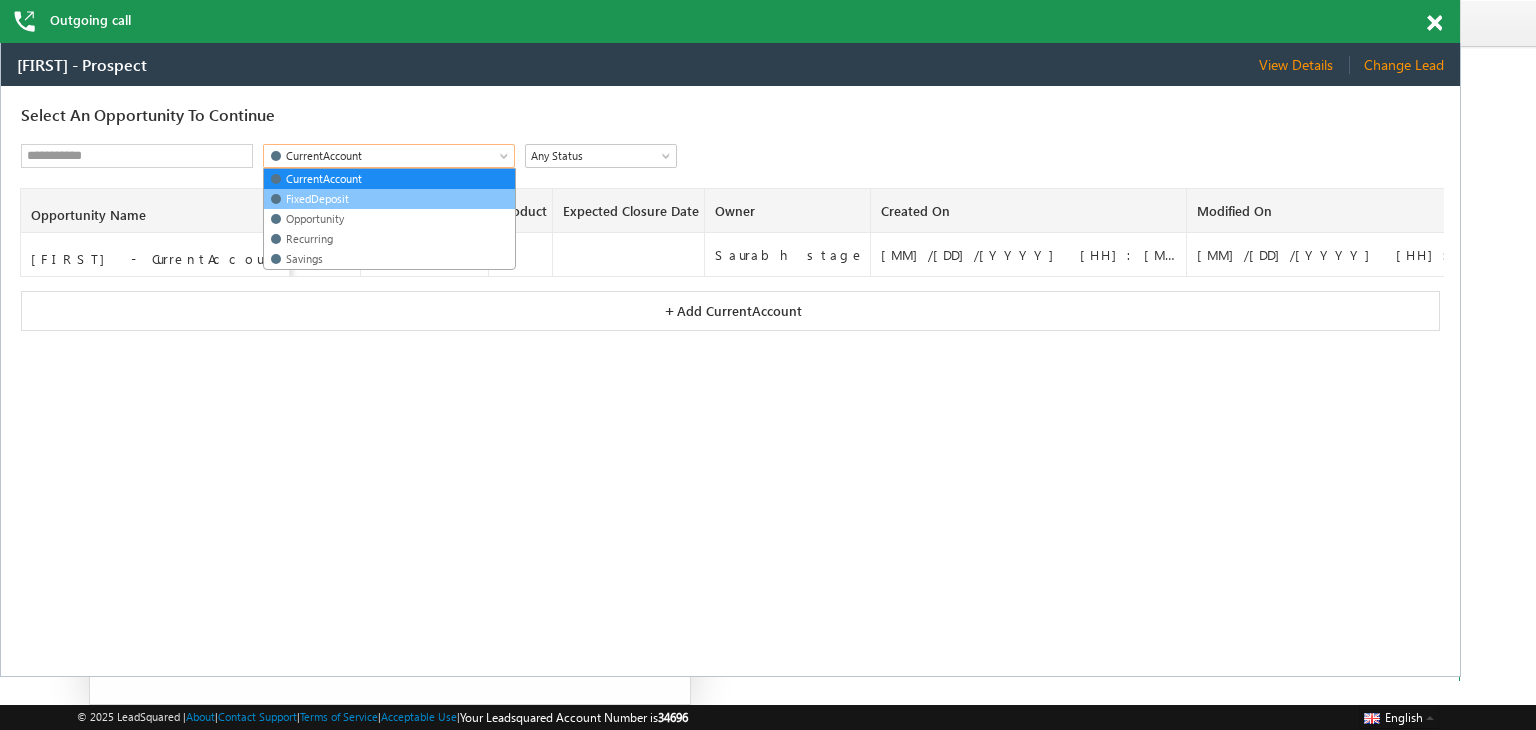 click on "FixedDeposit" at bounding box center [388, 199] 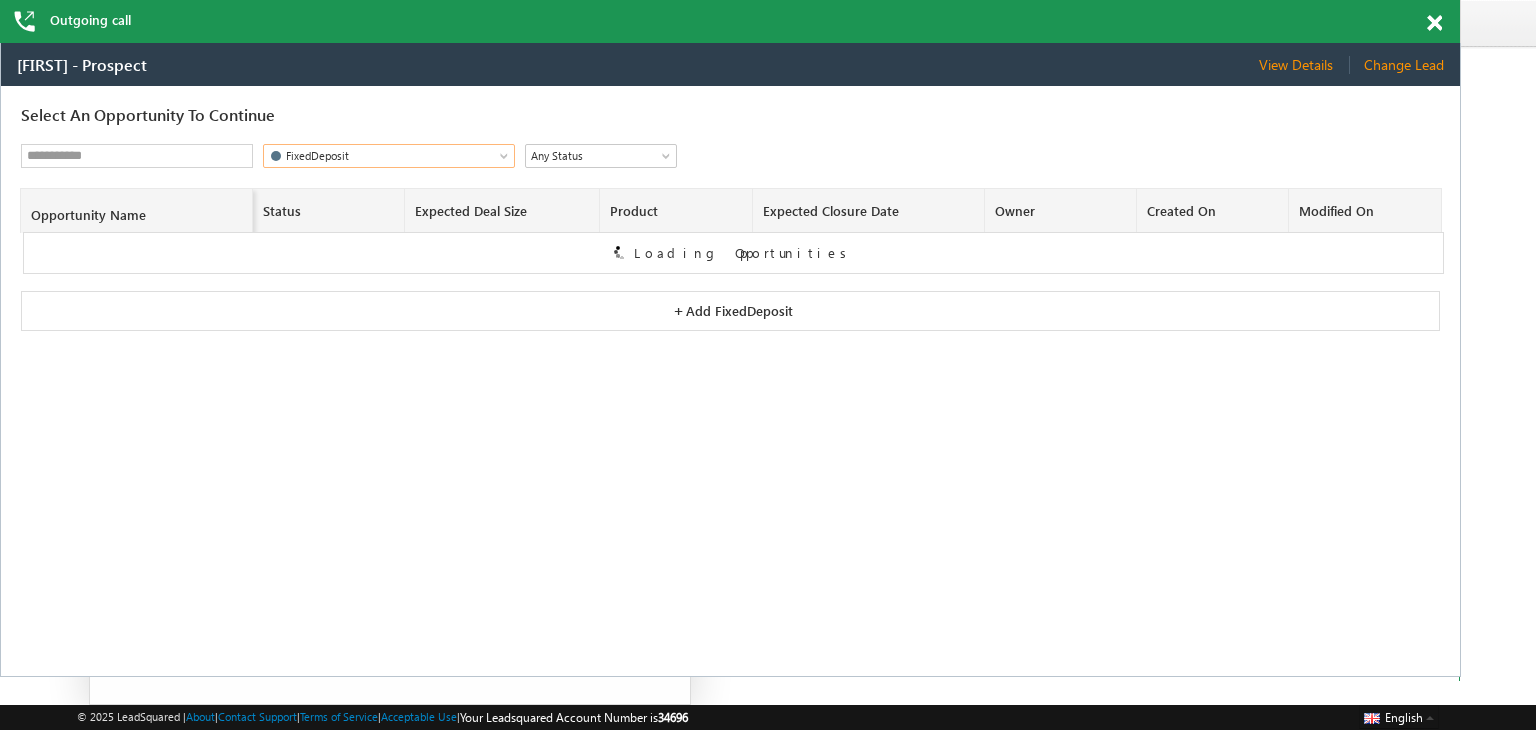 scroll, scrollTop: 0, scrollLeft: 0, axis: both 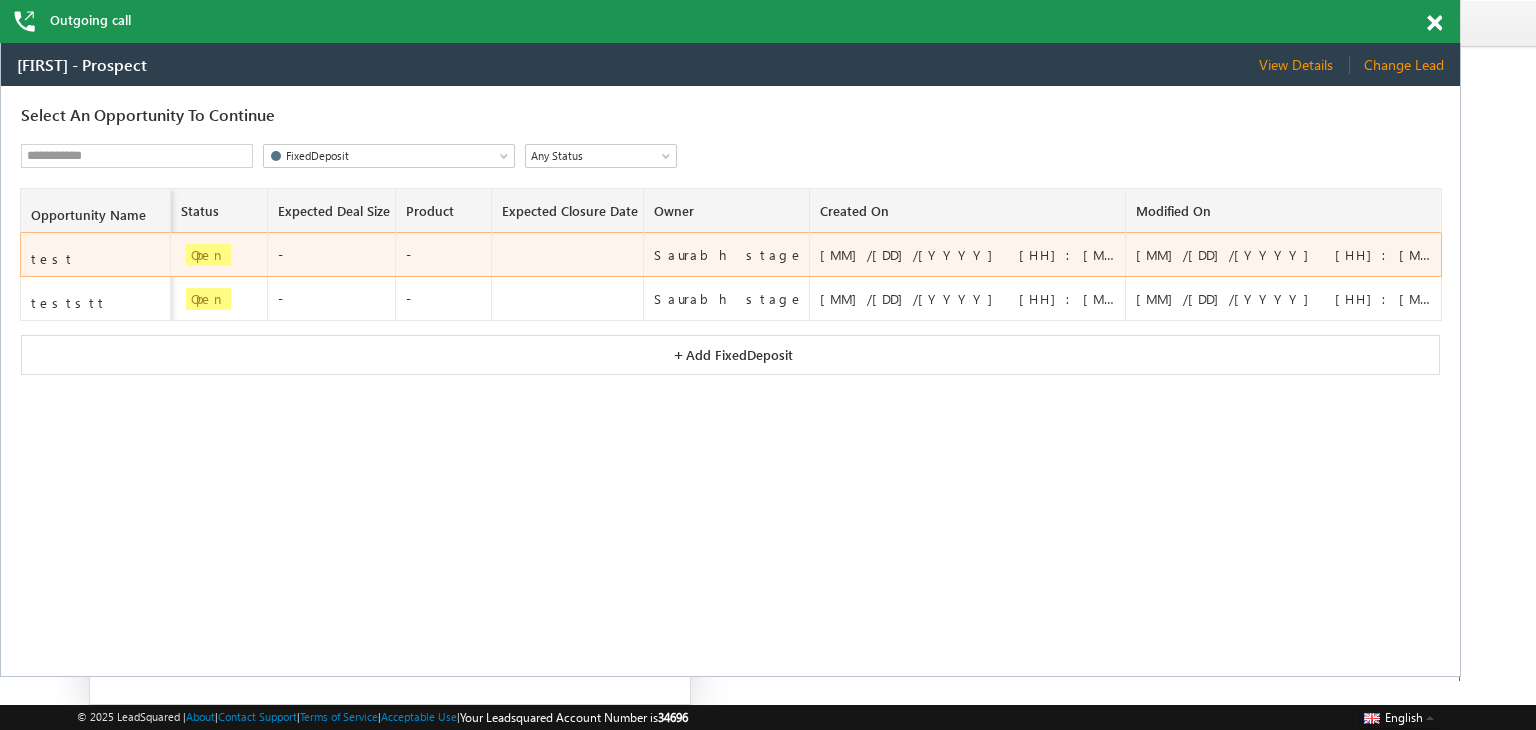 click on "test" at bounding box center (97, 259) 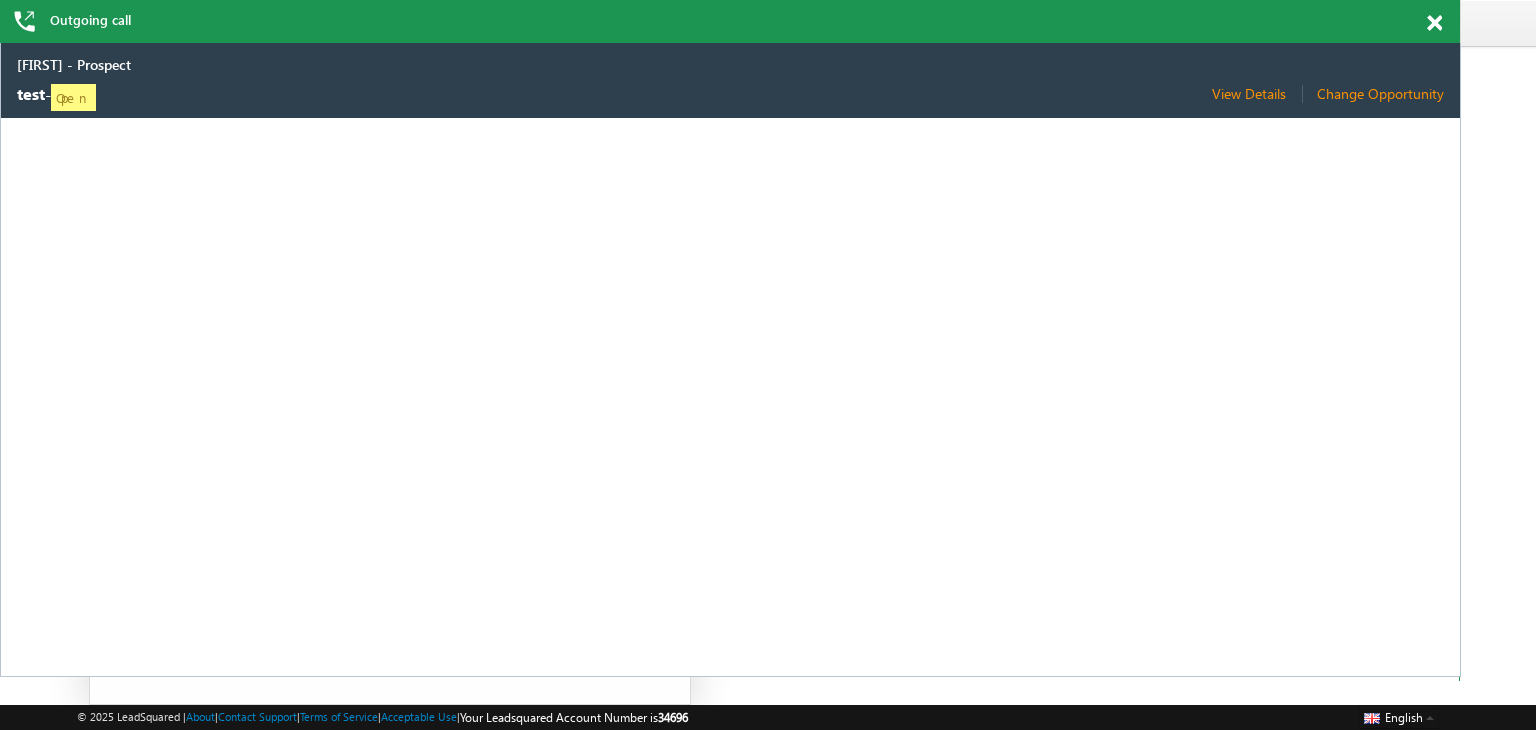 select on "****" 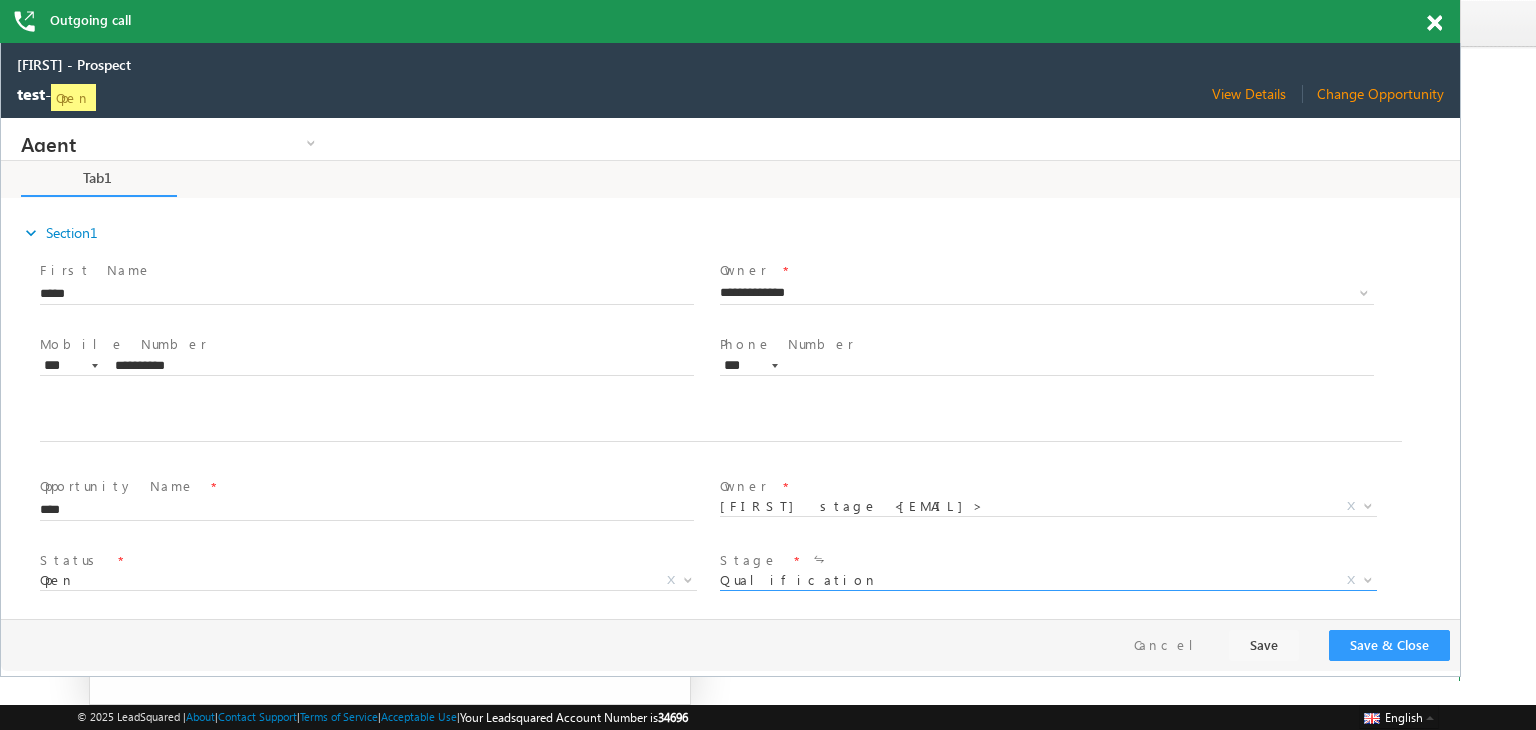 scroll, scrollTop: 0, scrollLeft: 0, axis: both 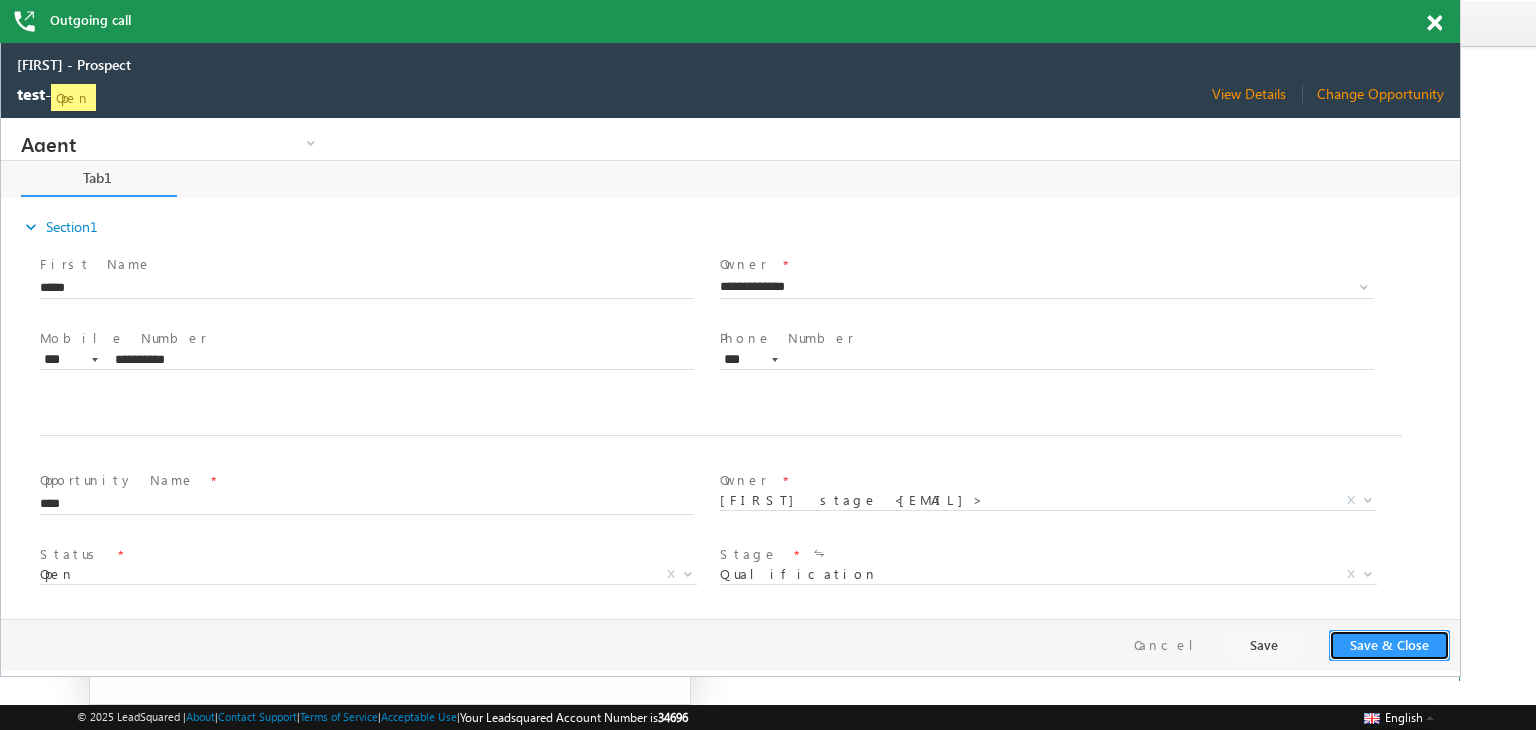 click on "Save & Close" at bounding box center (1389, 645) 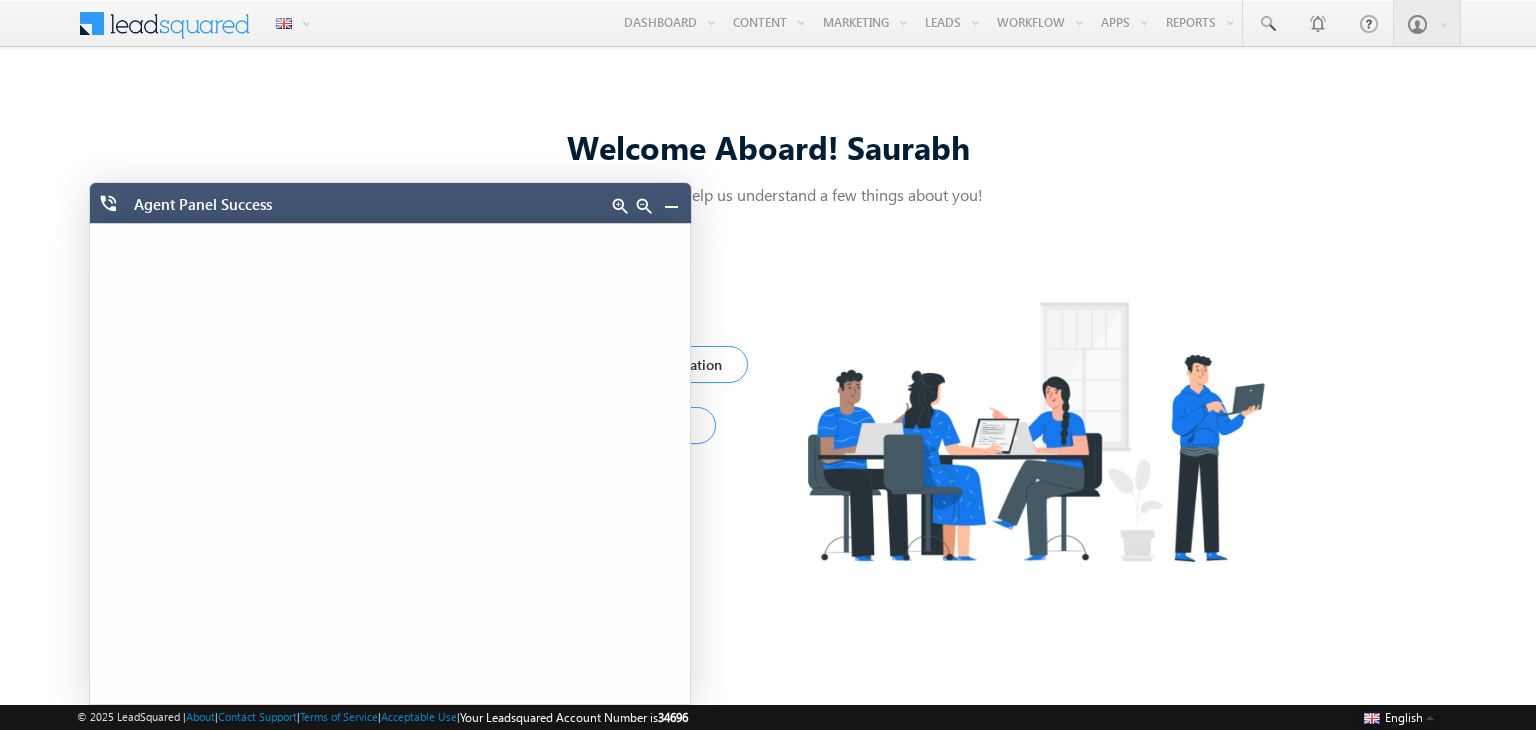 click at bounding box center (671, 206) 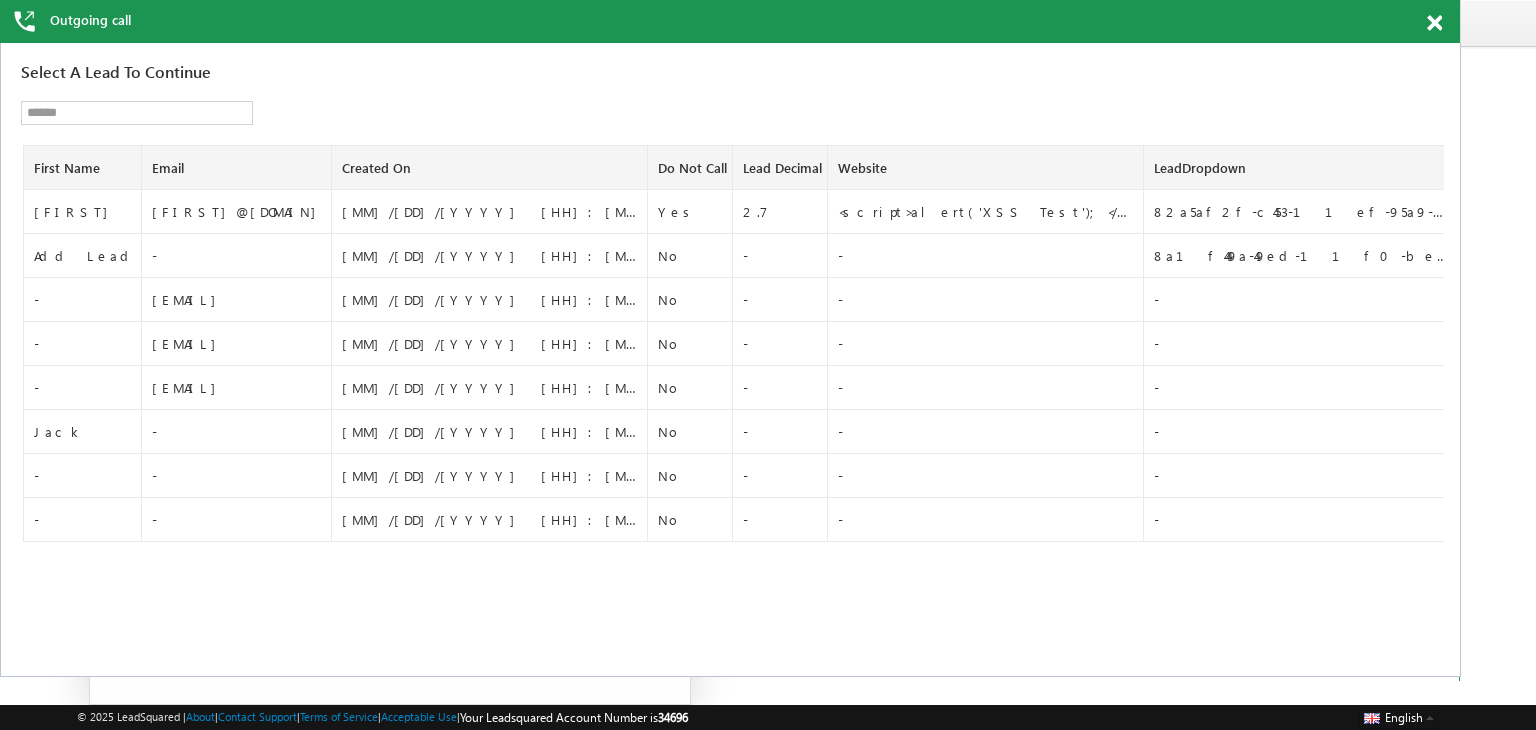 scroll, scrollTop: 0, scrollLeft: 0, axis: both 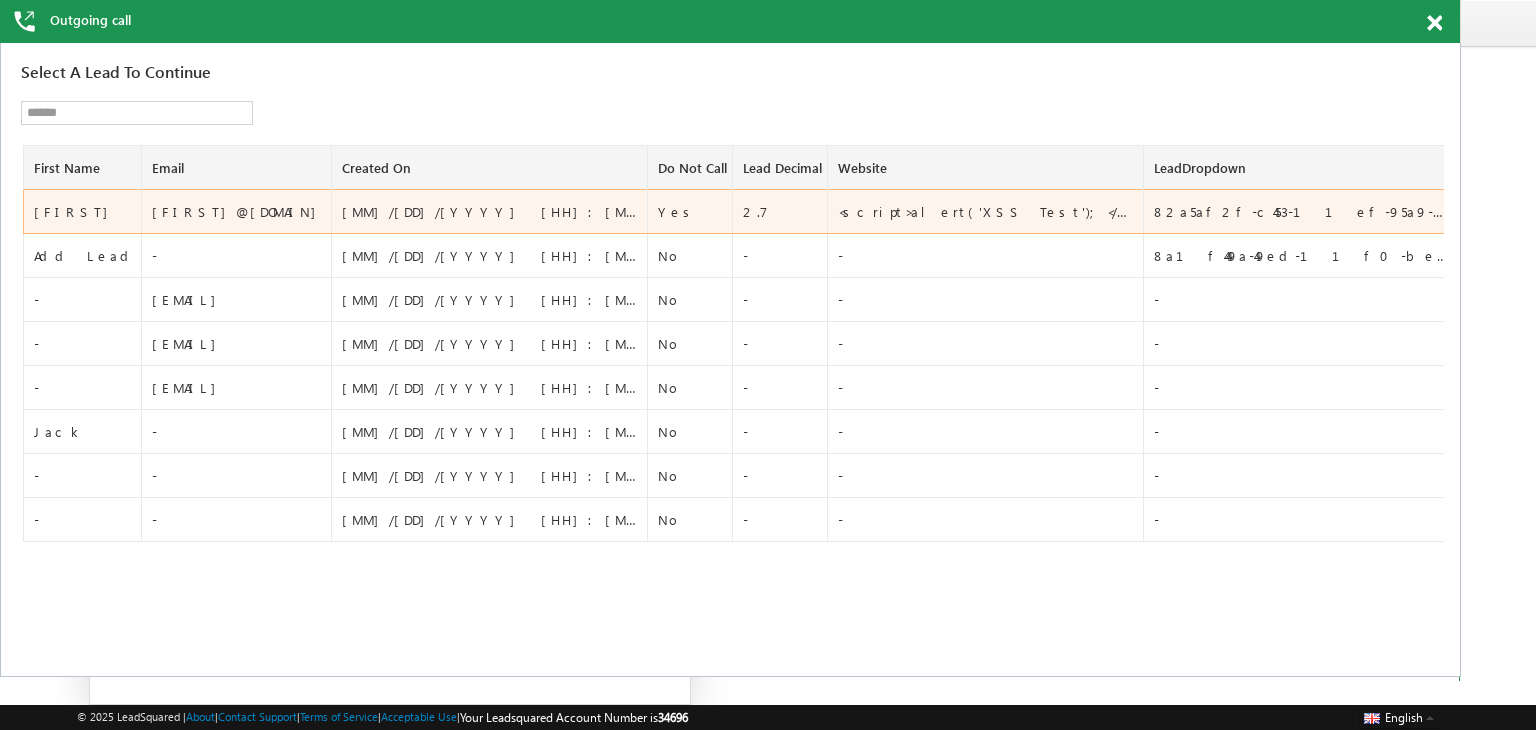 click on "[NAME]" at bounding box center (84, 212) 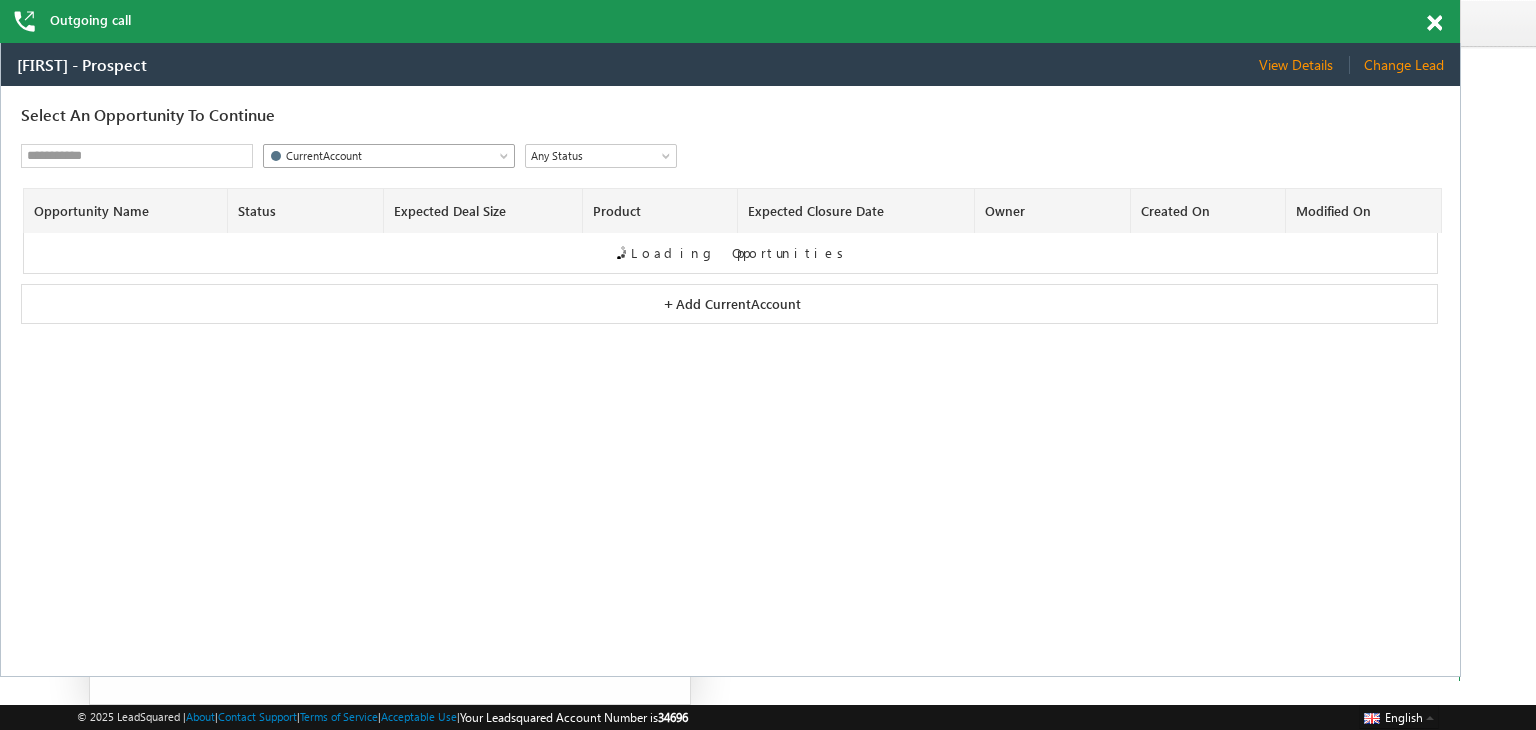 click on "CurrentAccount" at bounding box center [374, 156] 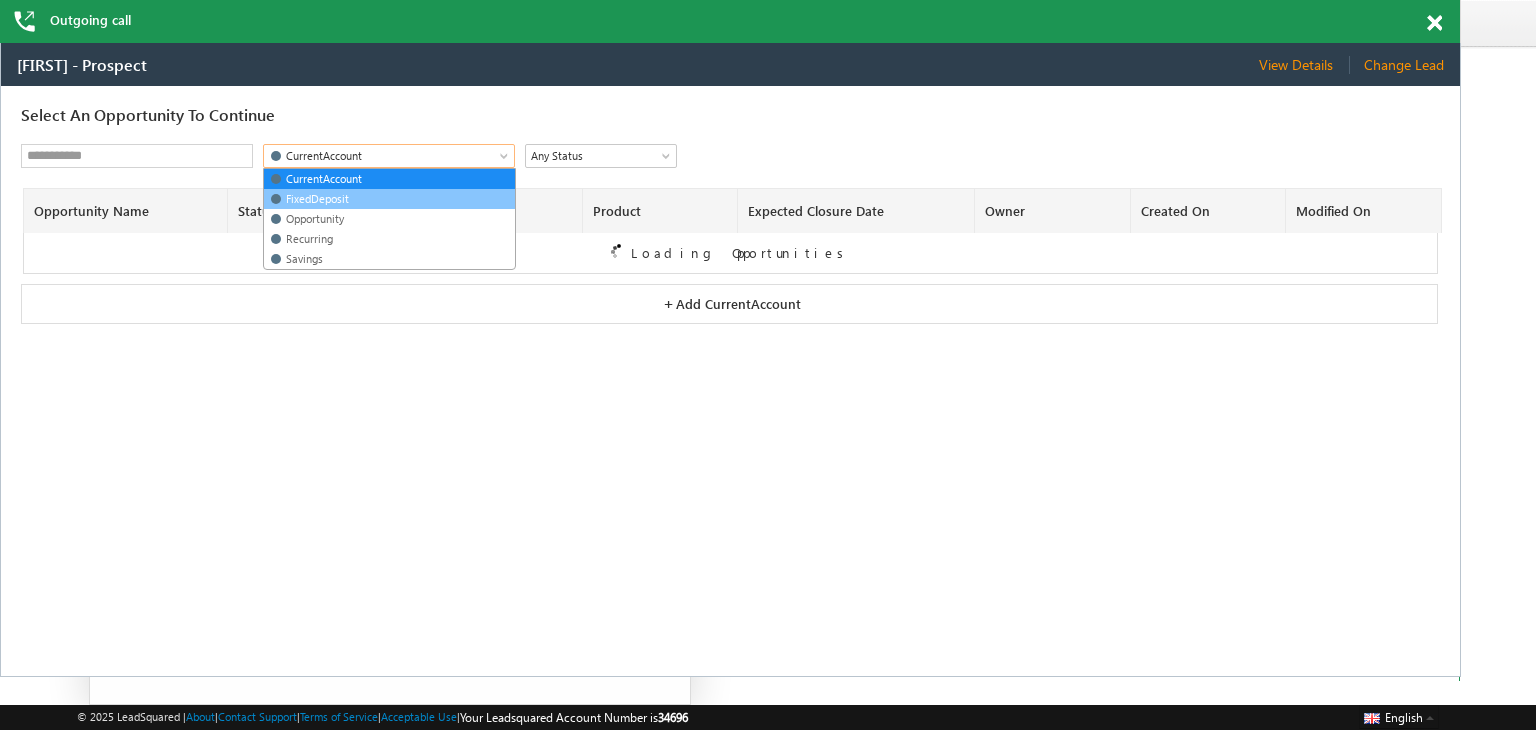 click on "FixedDeposit" at bounding box center (388, 199) 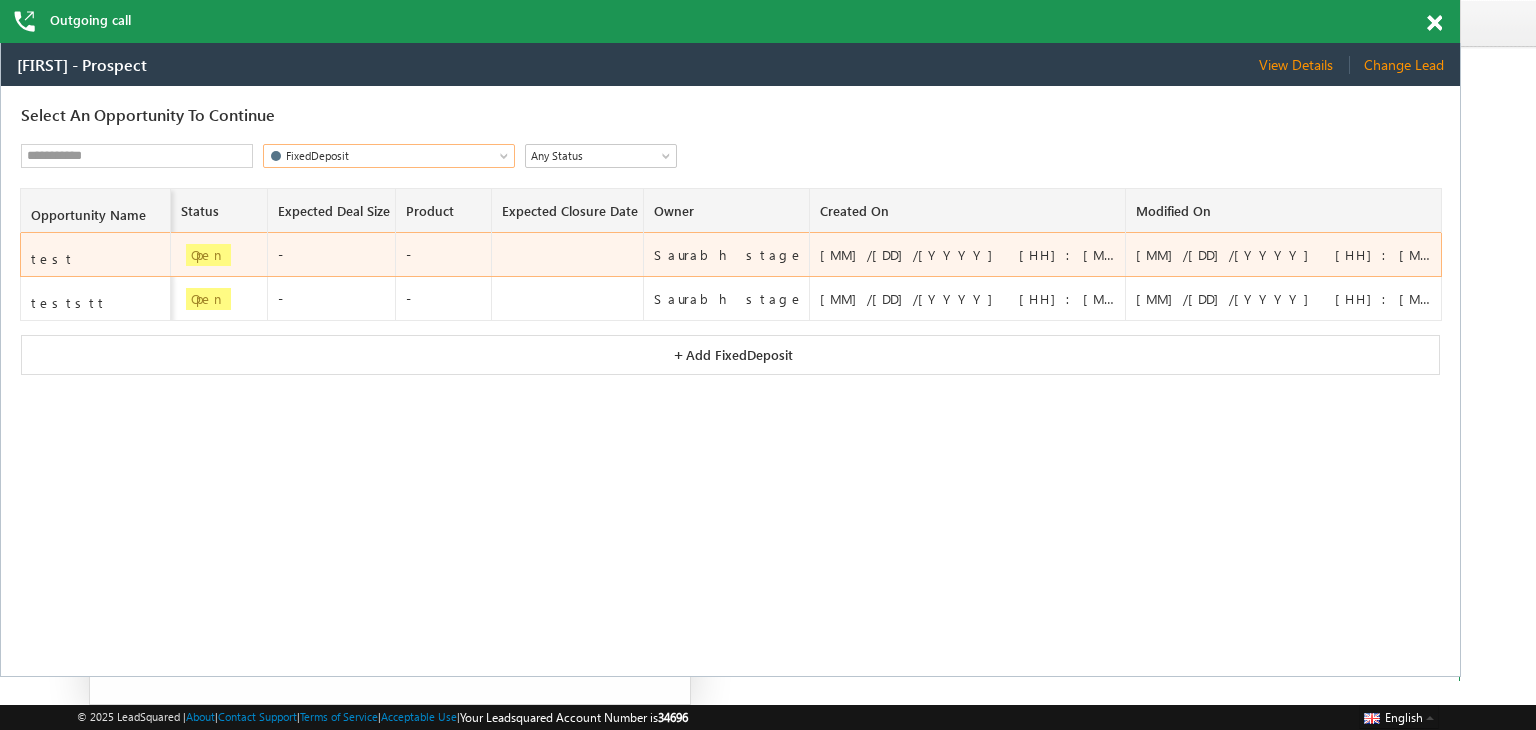 click on "test" at bounding box center [97, 259] 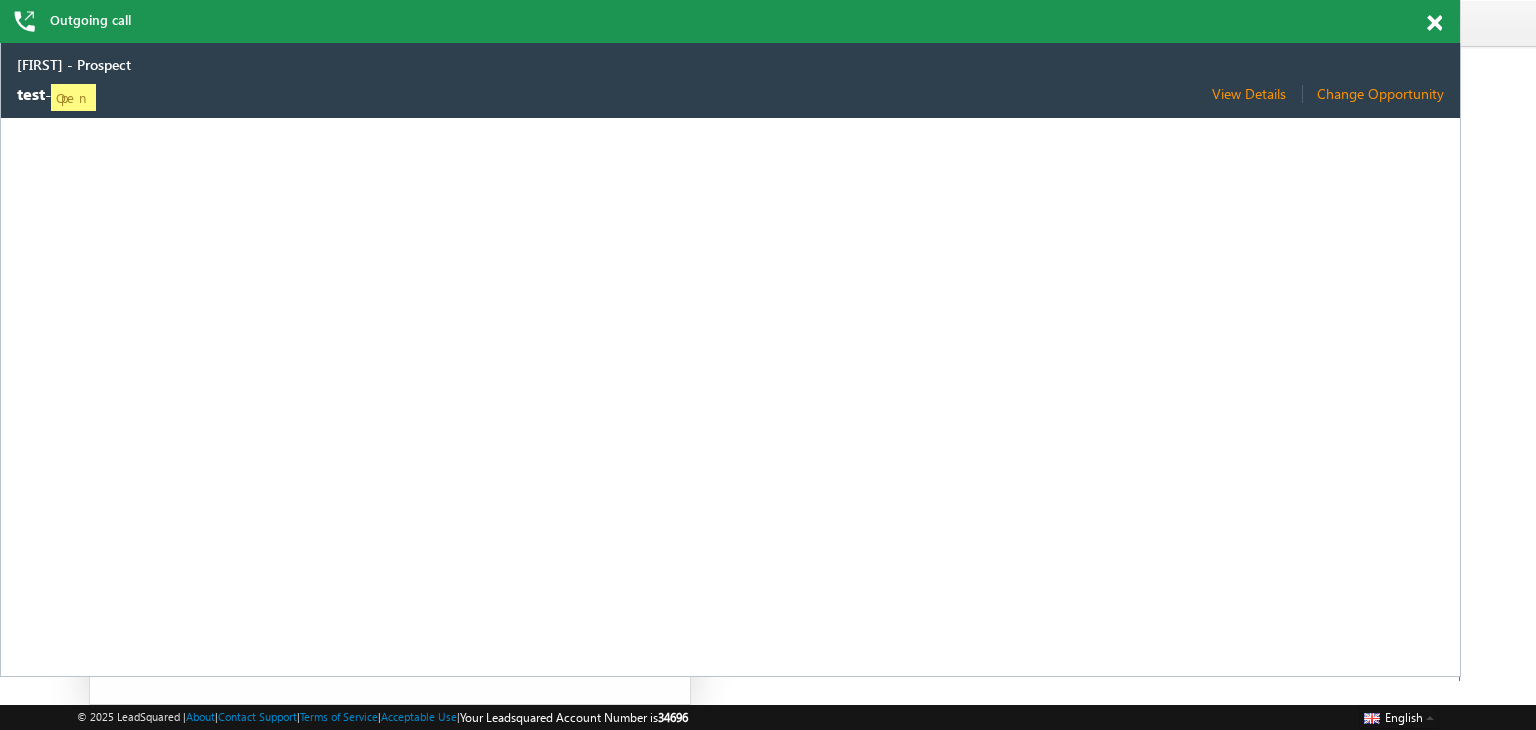select on "****" 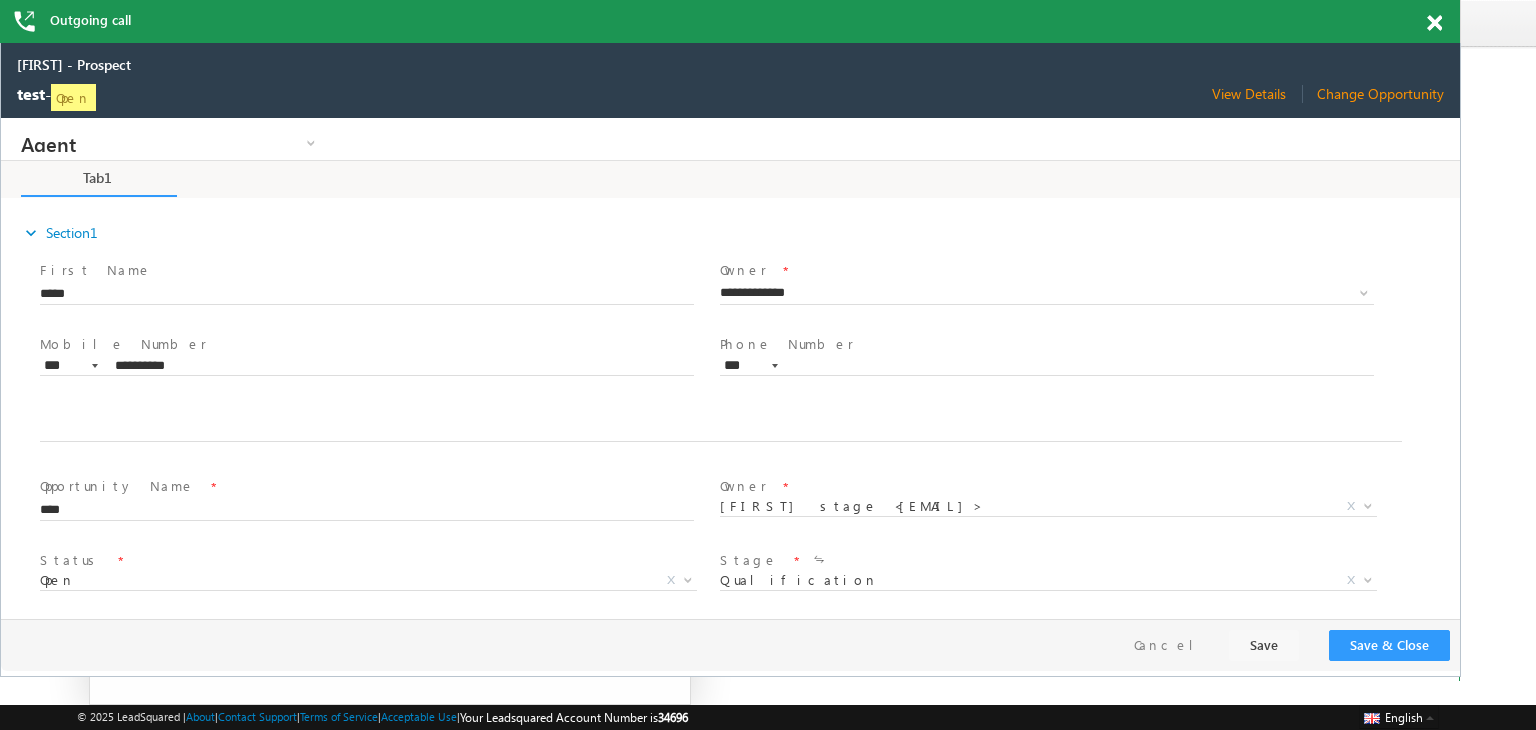 scroll, scrollTop: 0, scrollLeft: 0, axis: both 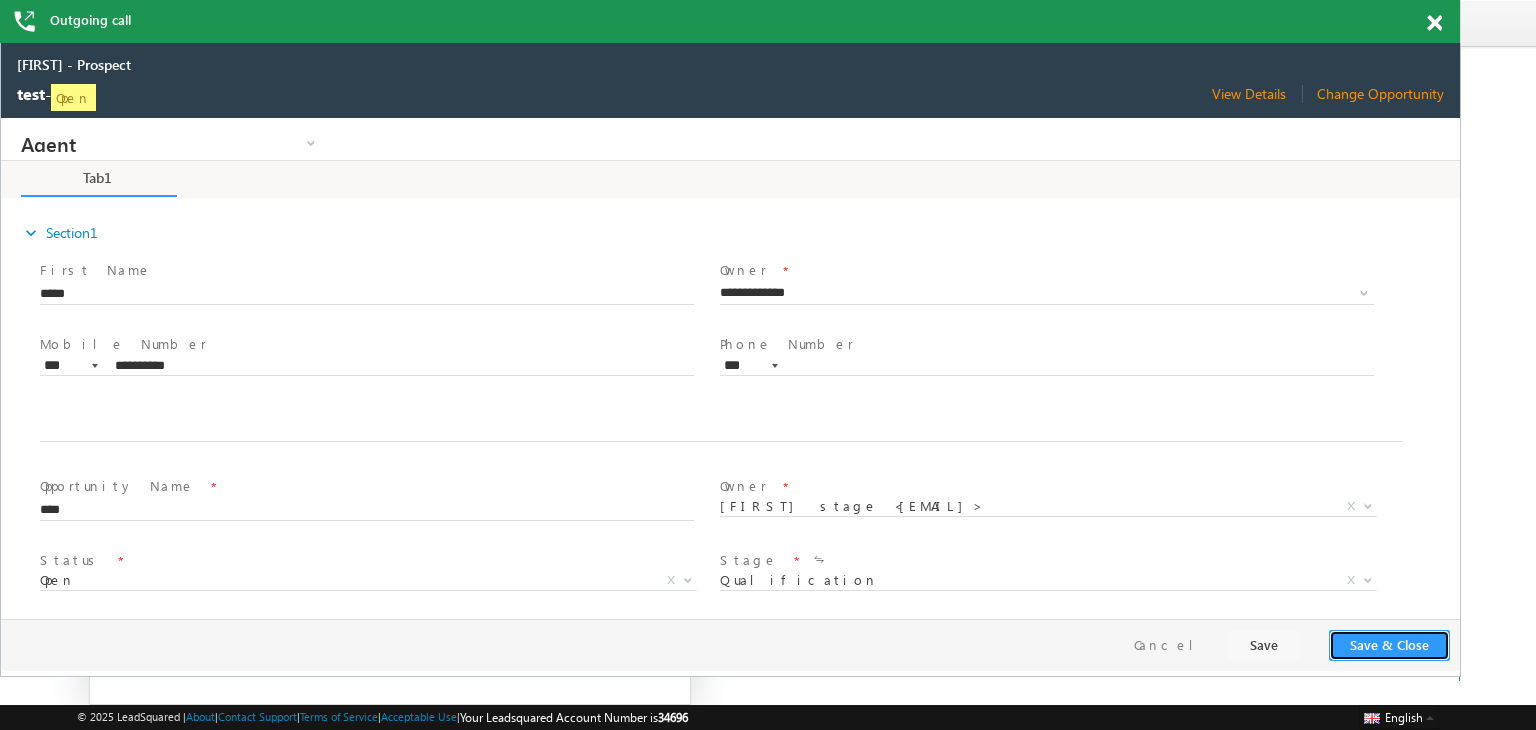 click on "Save & Close" at bounding box center (1389, 645) 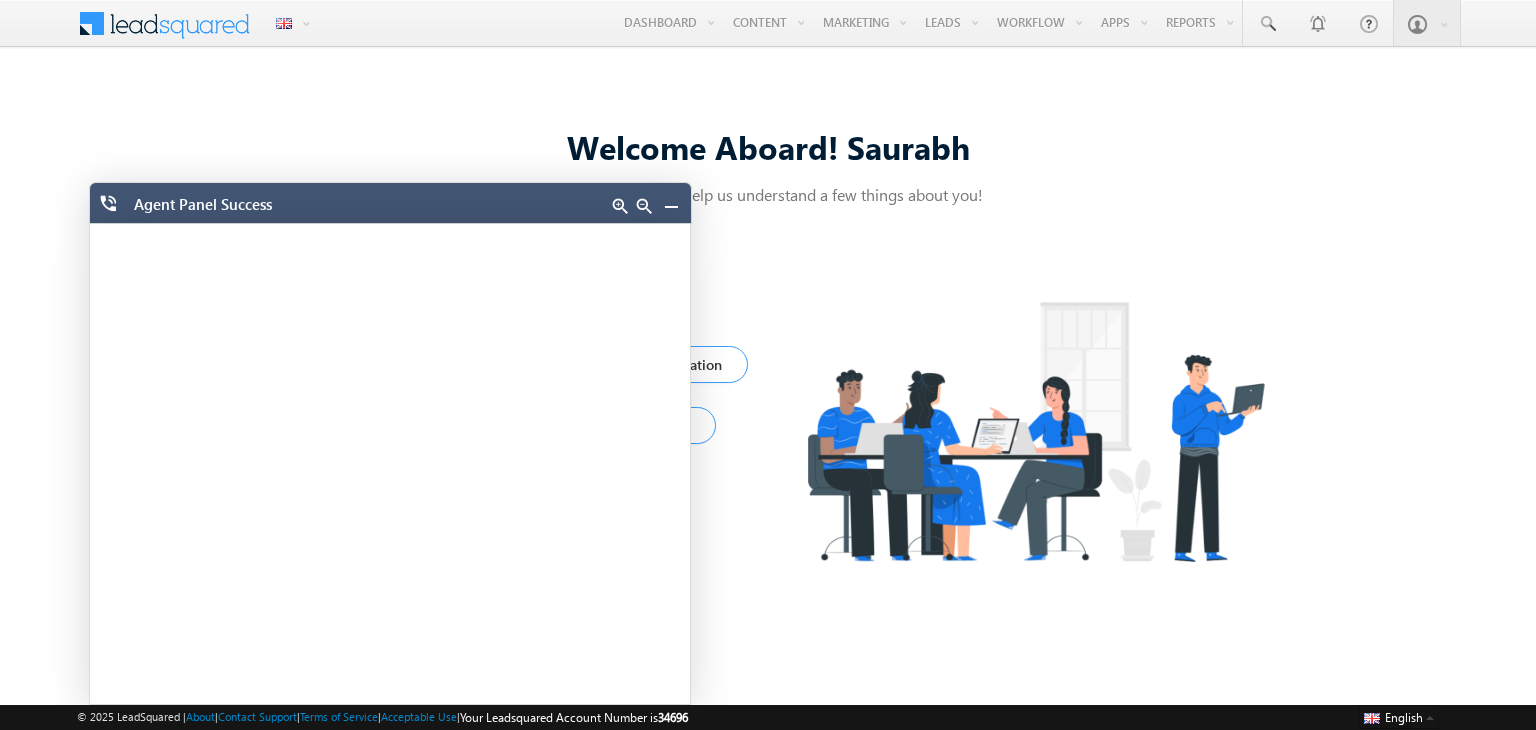click at bounding box center (671, 206) 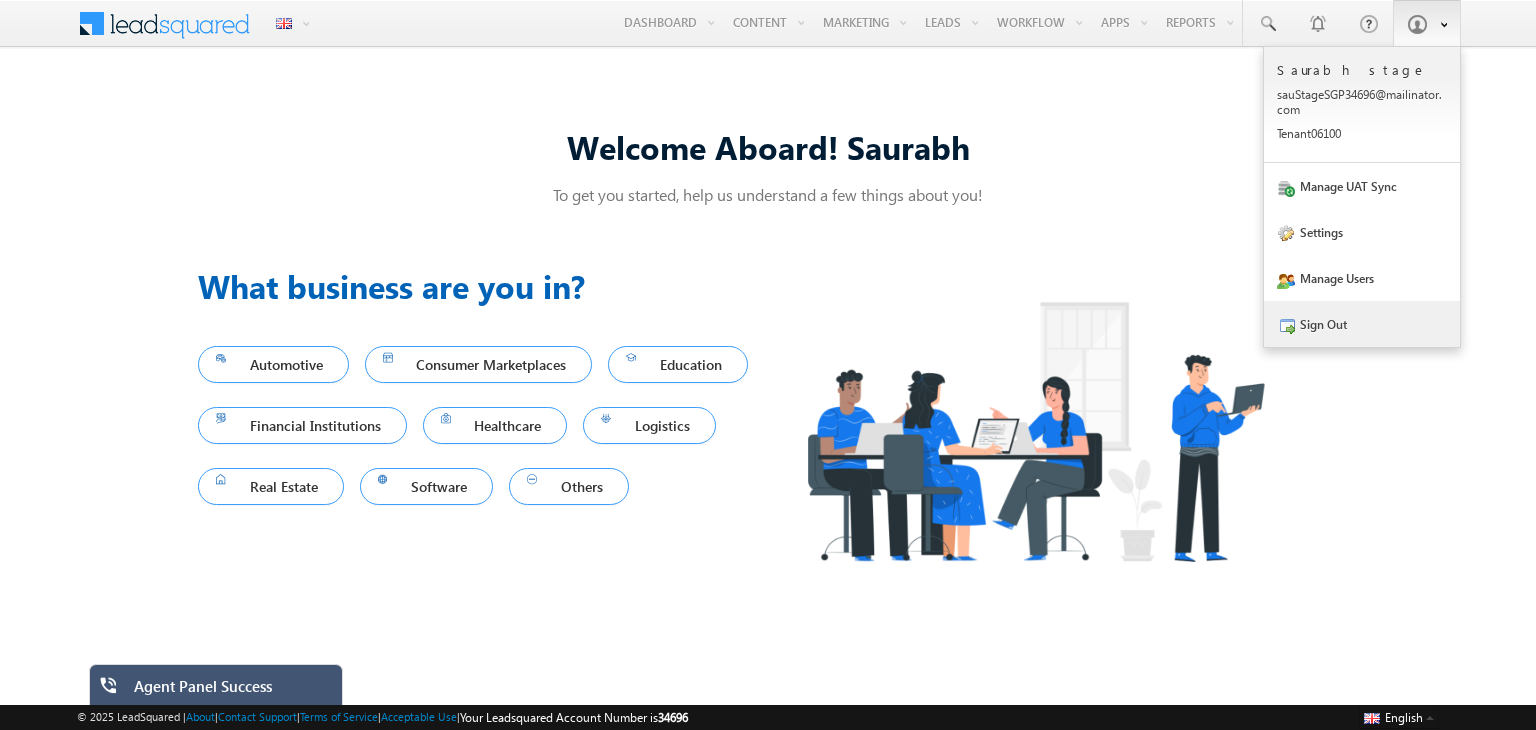 click at bounding box center (1286, 326) 